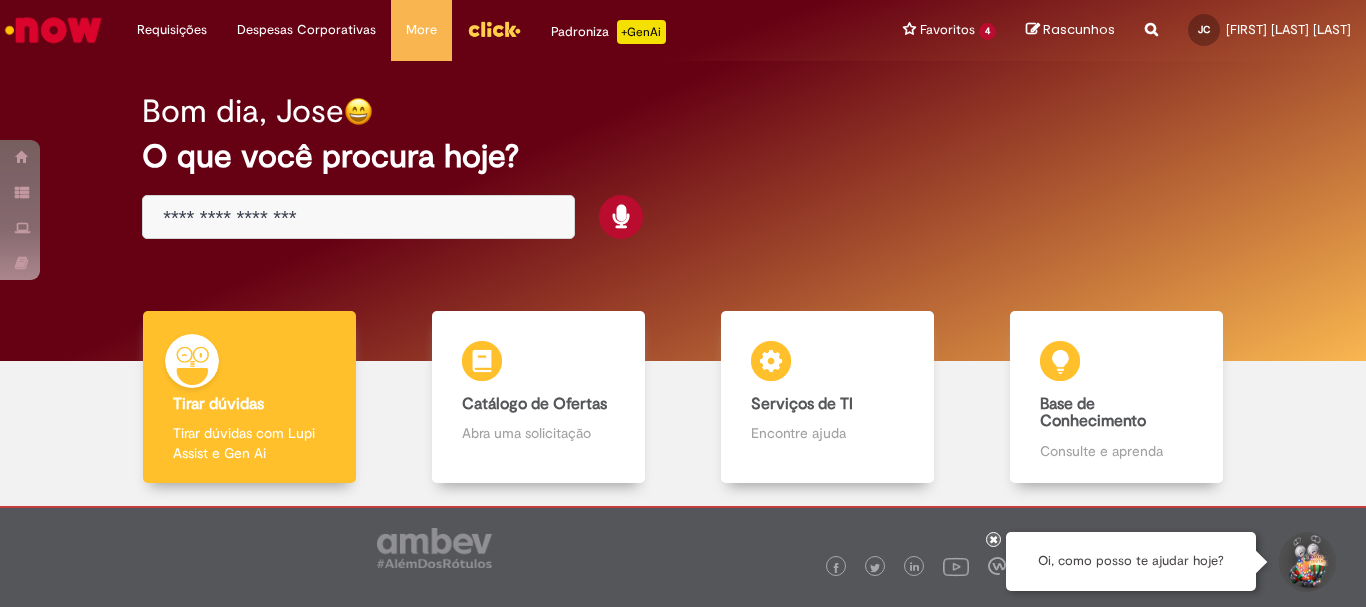 scroll, scrollTop: 0, scrollLeft: 0, axis: both 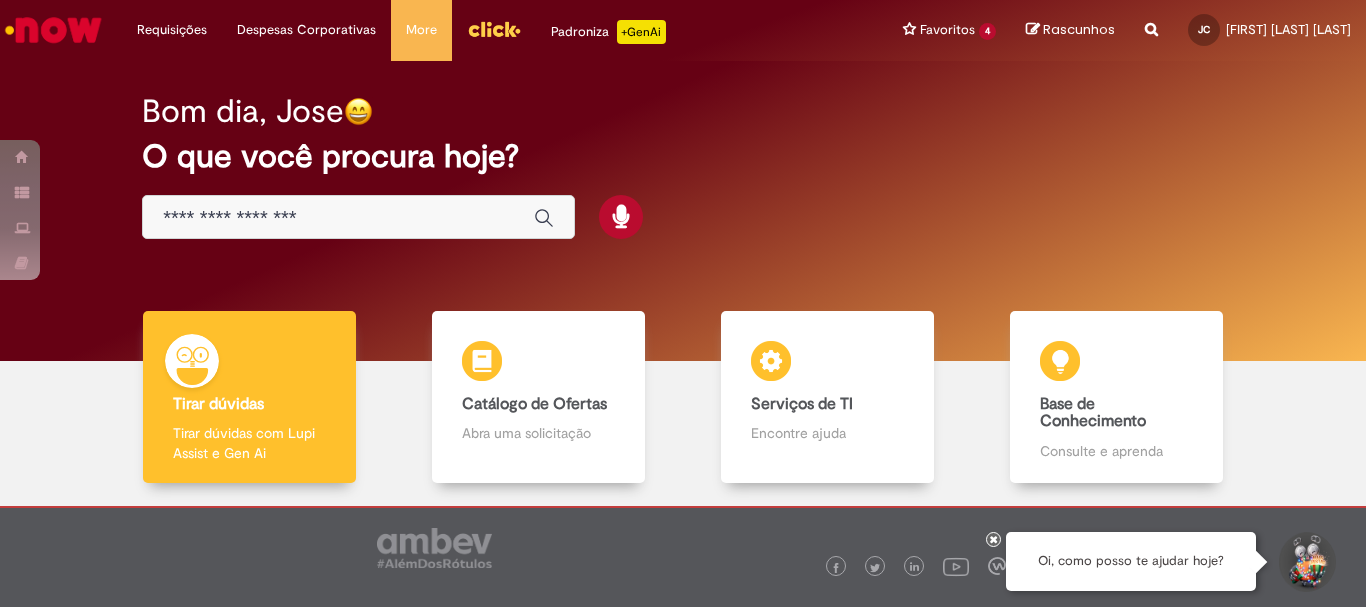 click at bounding box center [338, 218] 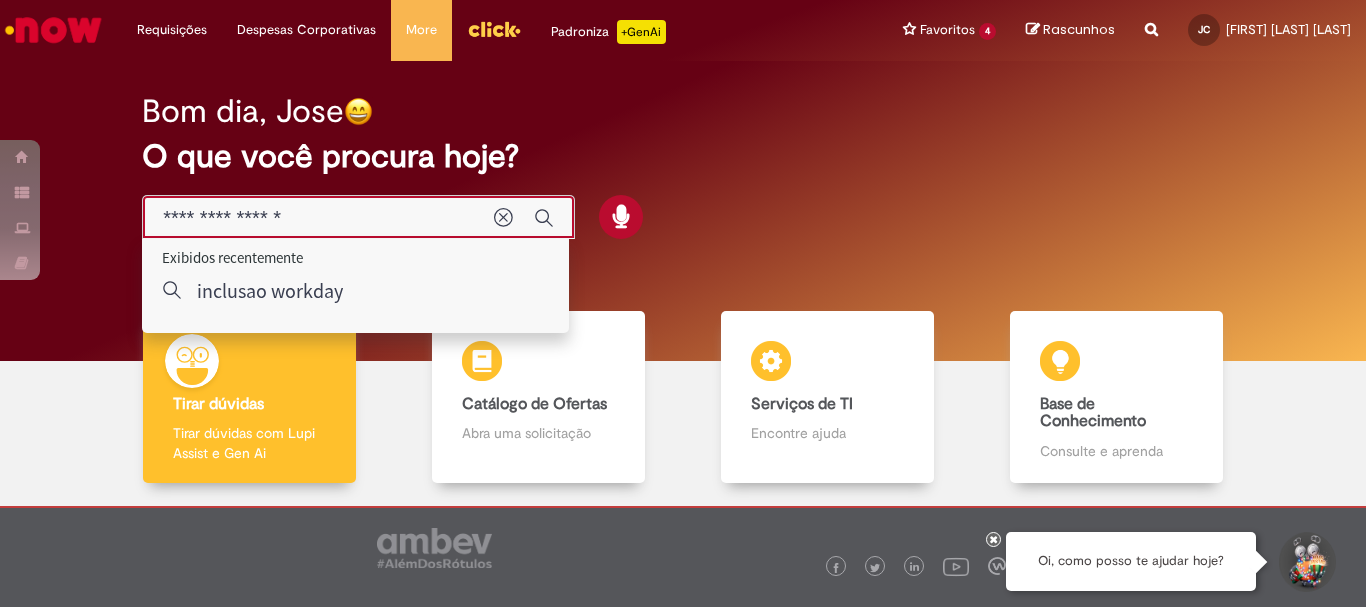 type on "**********" 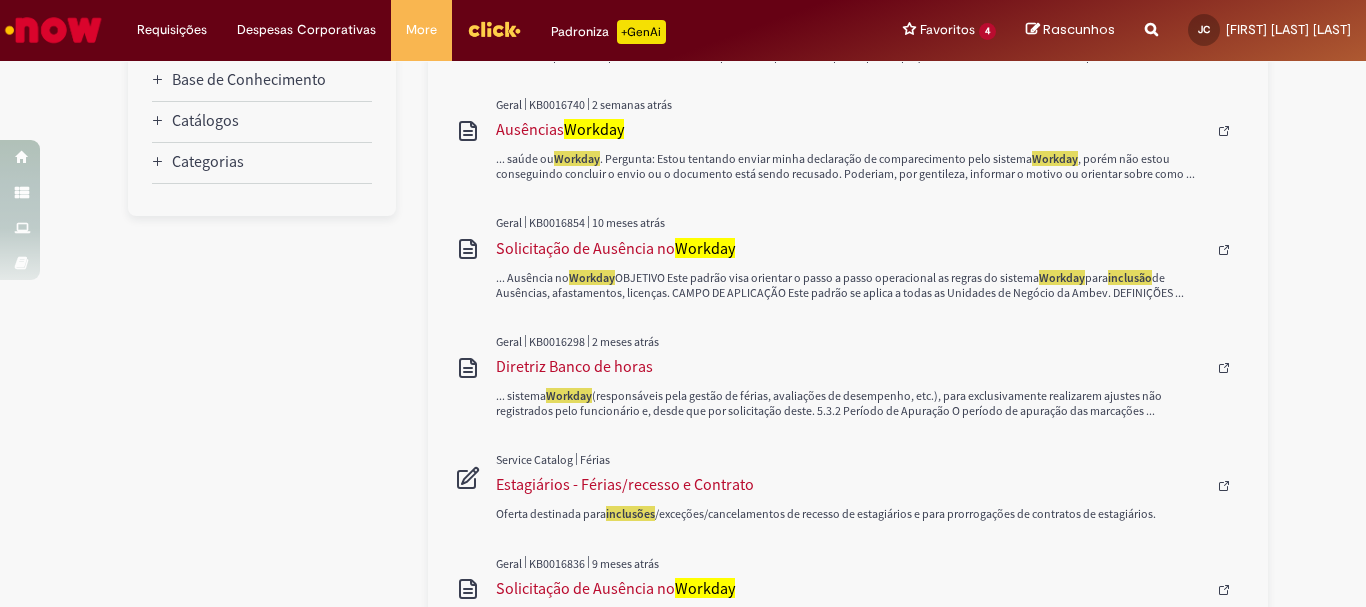 scroll, scrollTop: 0, scrollLeft: 0, axis: both 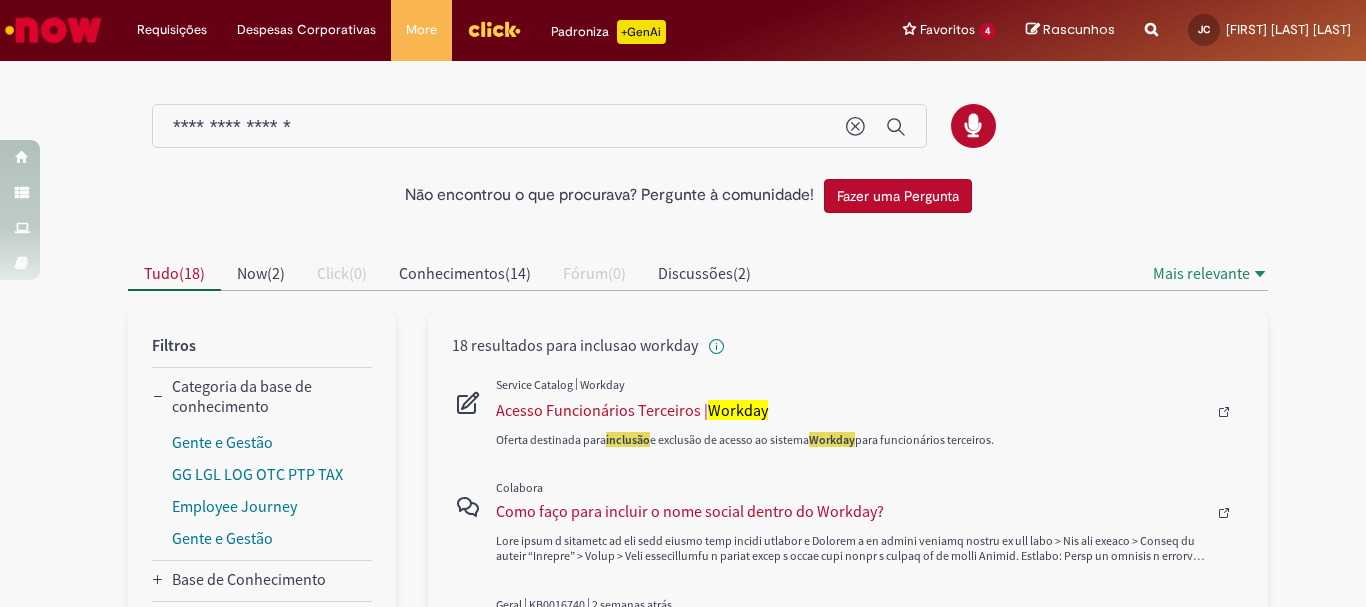 click on "**********" at bounding box center [499, 127] 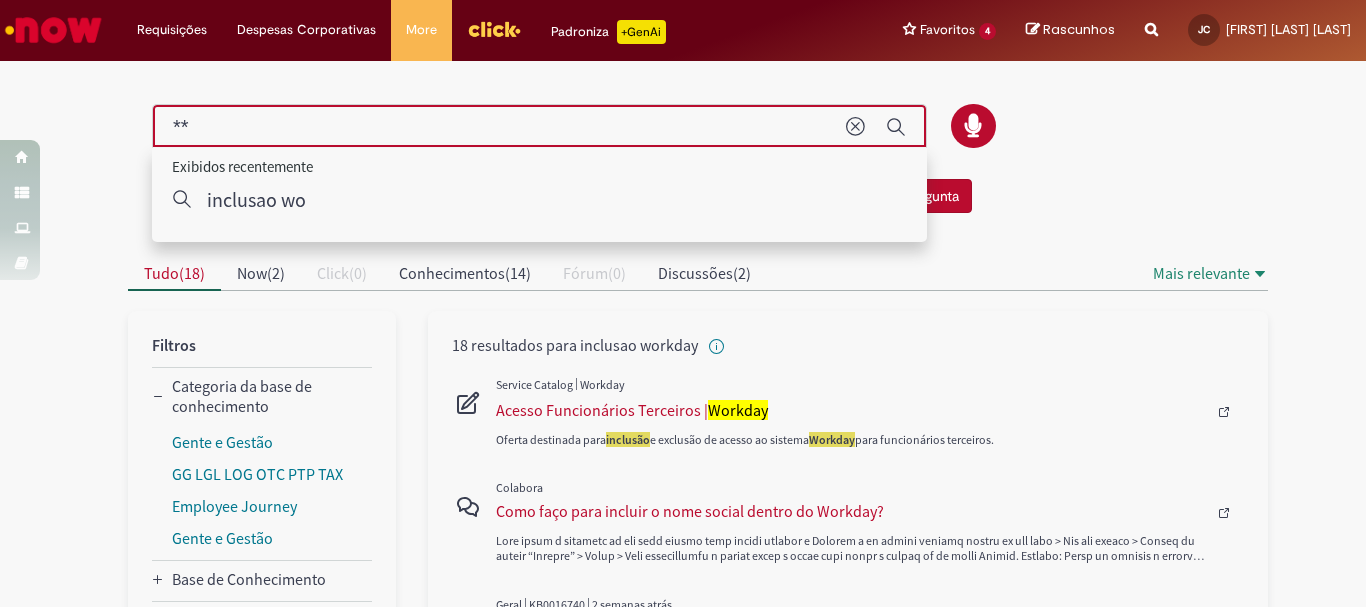 type on "*" 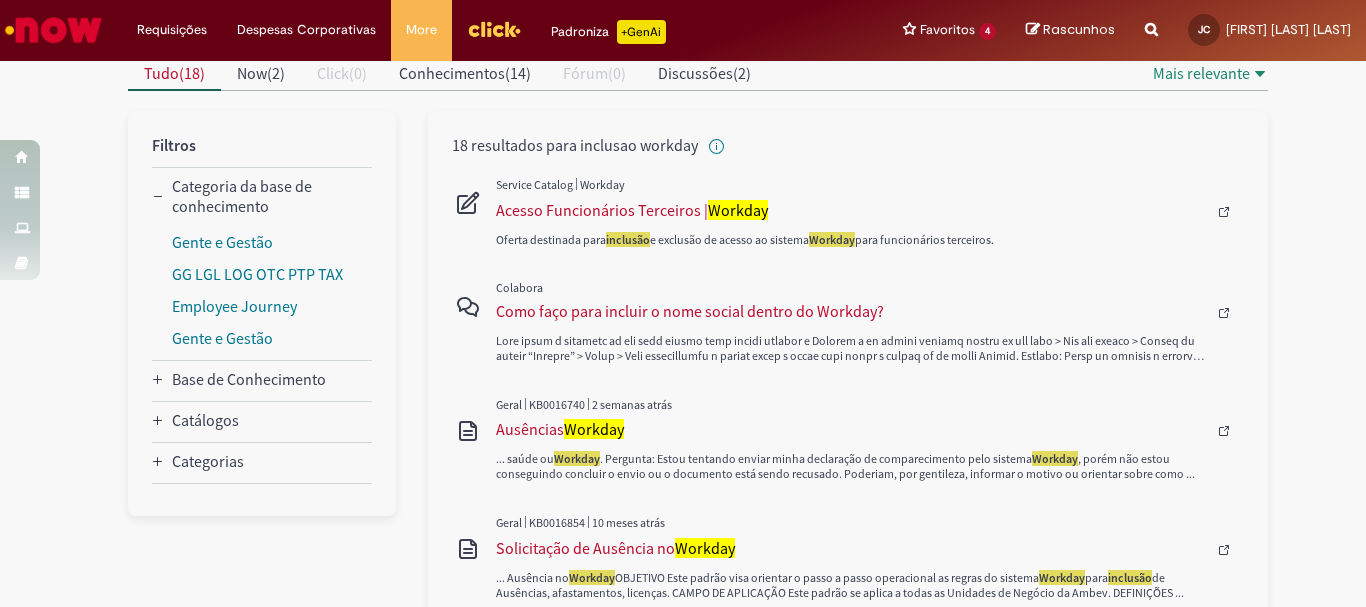 scroll, scrollTop: 0, scrollLeft: 0, axis: both 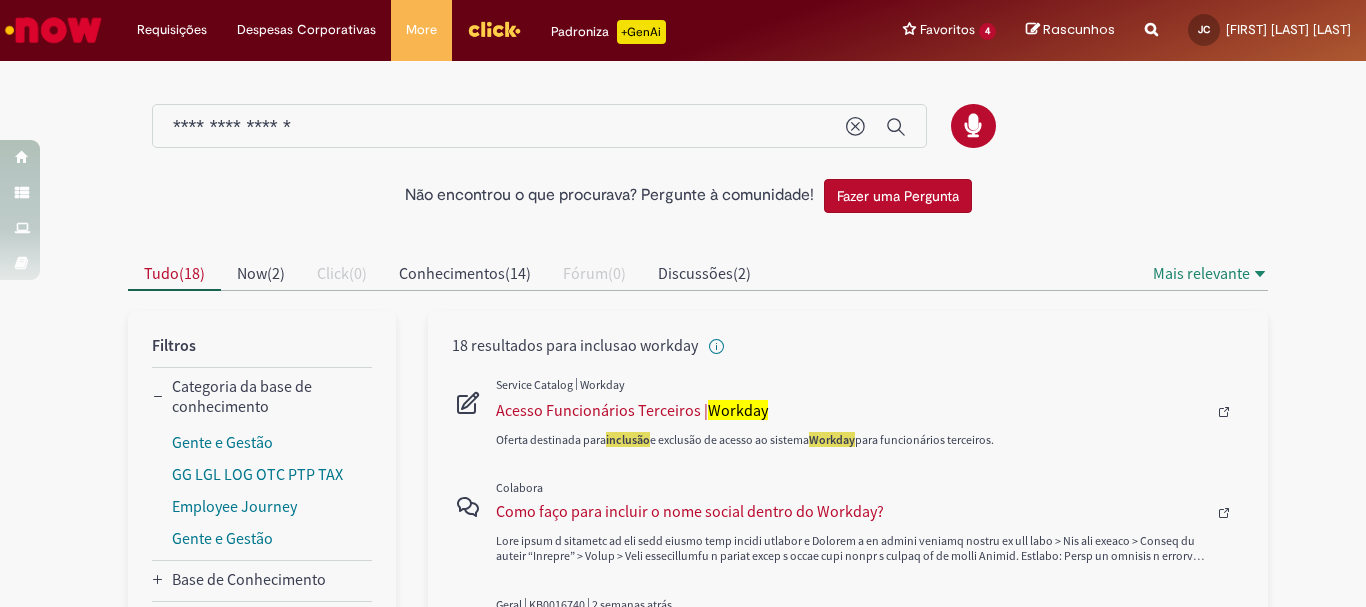click on "**********" at bounding box center (499, 127) 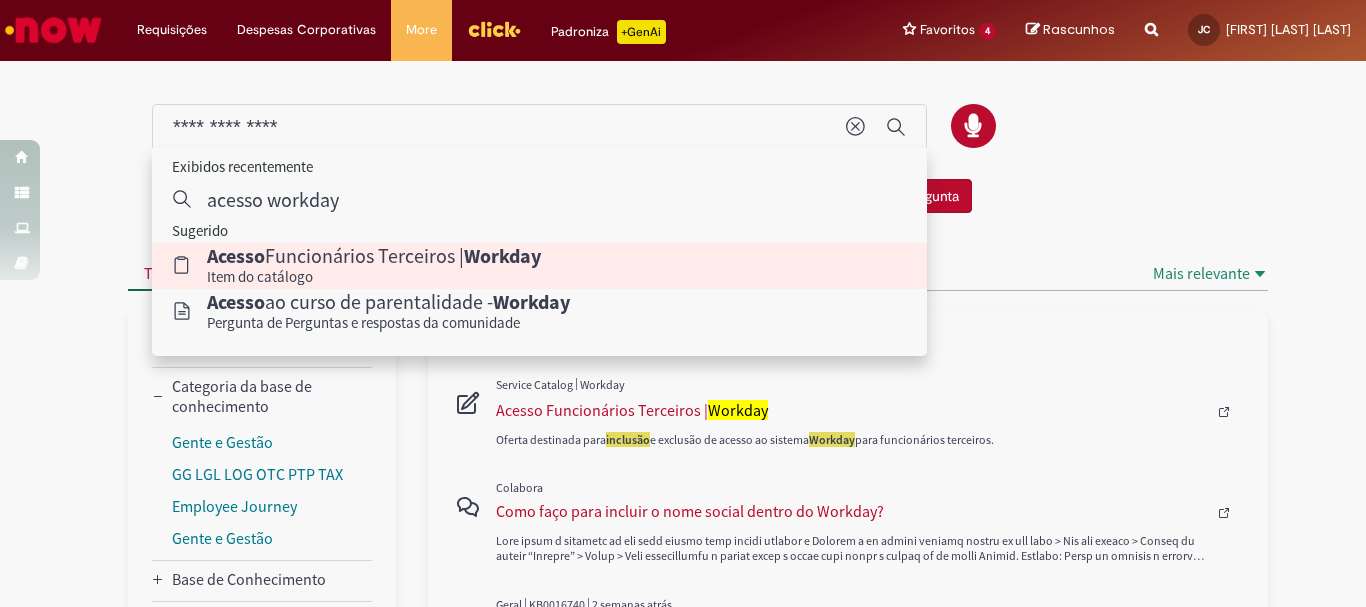 type on "**********" 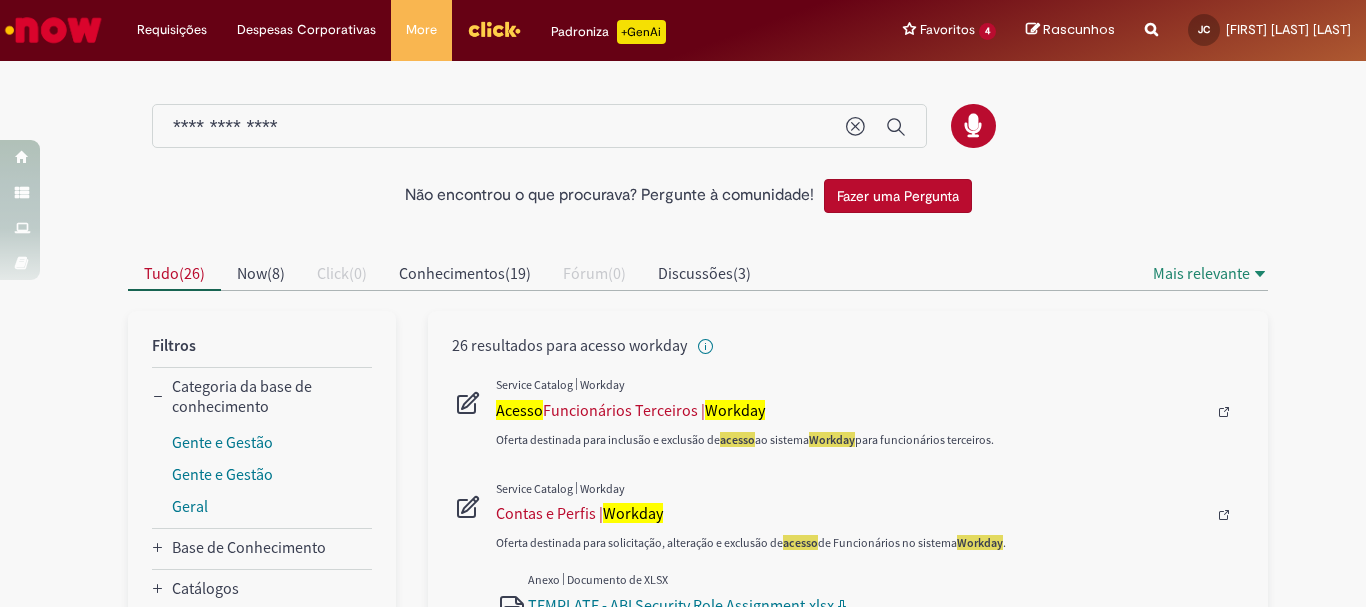 scroll, scrollTop: 100, scrollLeft: 0, axis: vertical 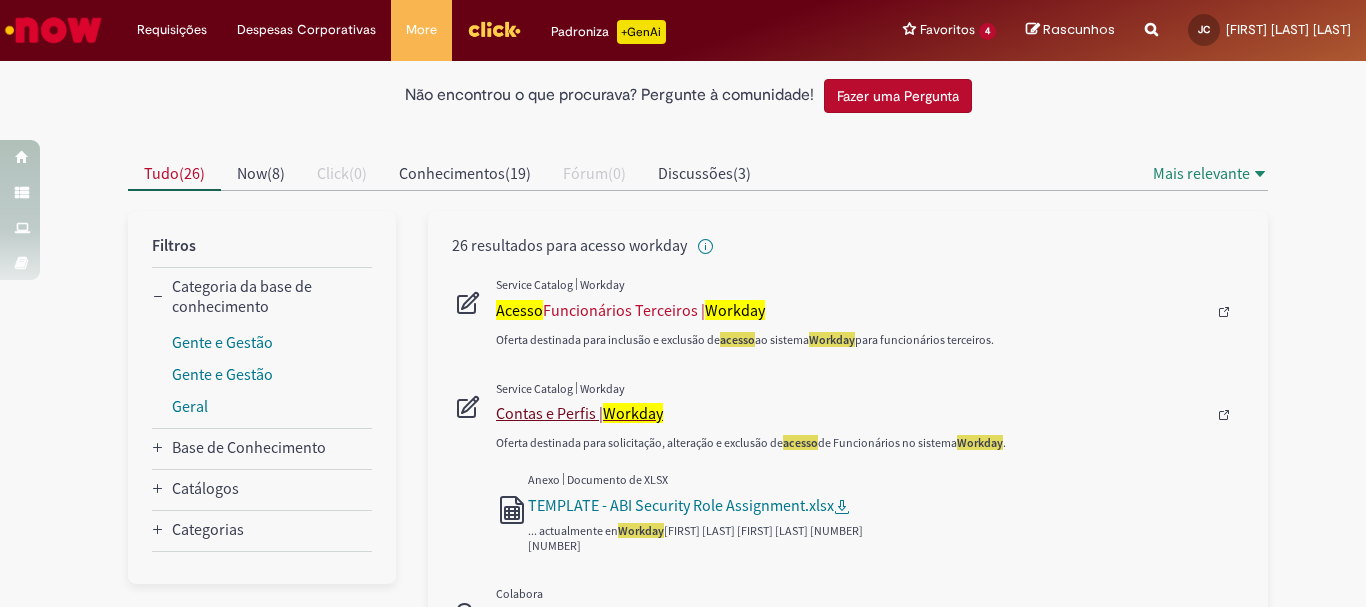 click on "Contas e Perfis |  Workday" at bounding box center (851, 413) 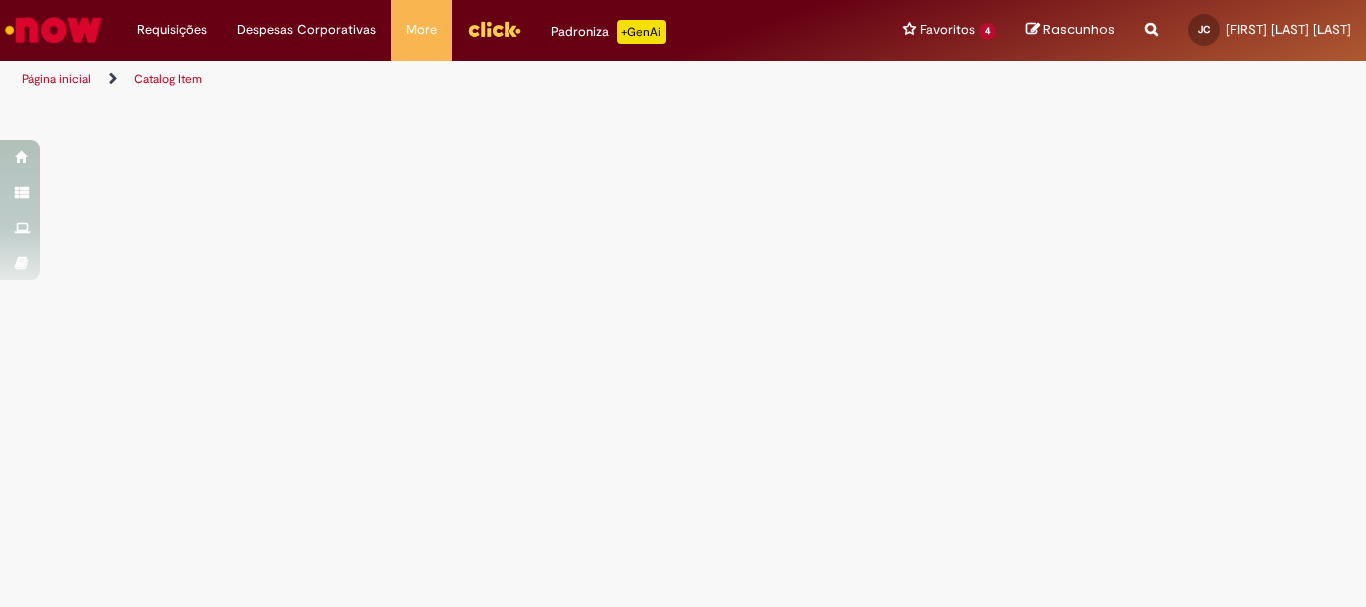 scroll, scrollTop: 0, scrollLeft: 0, axis: both 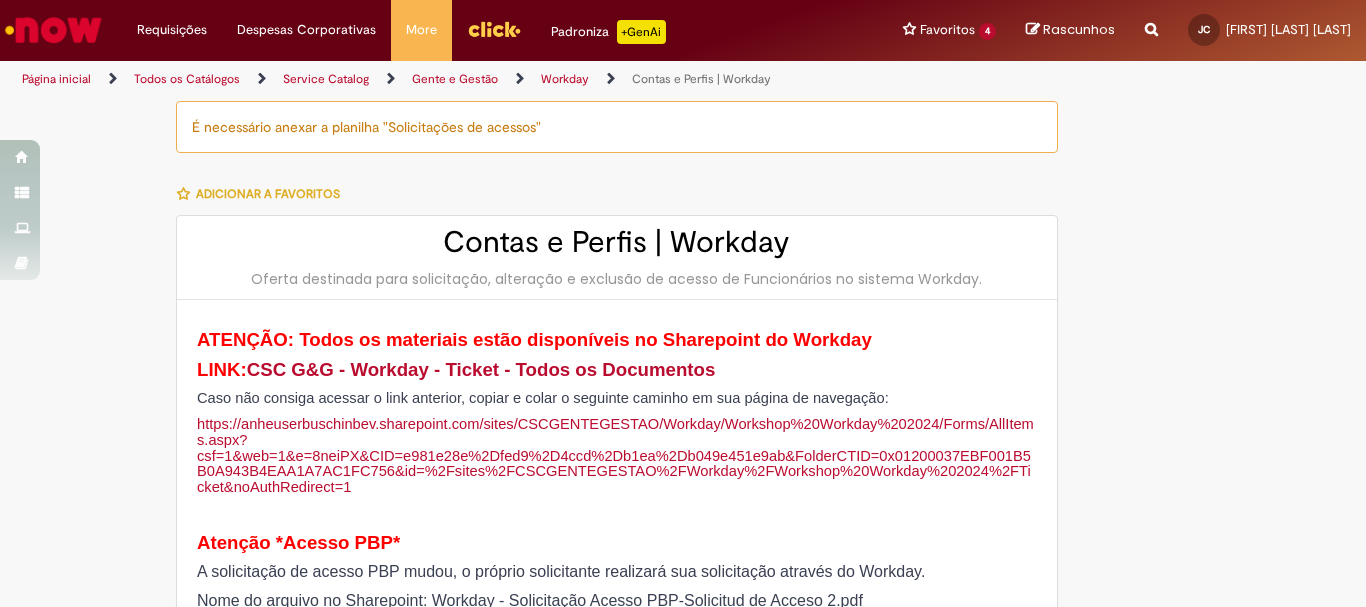 type on "********" 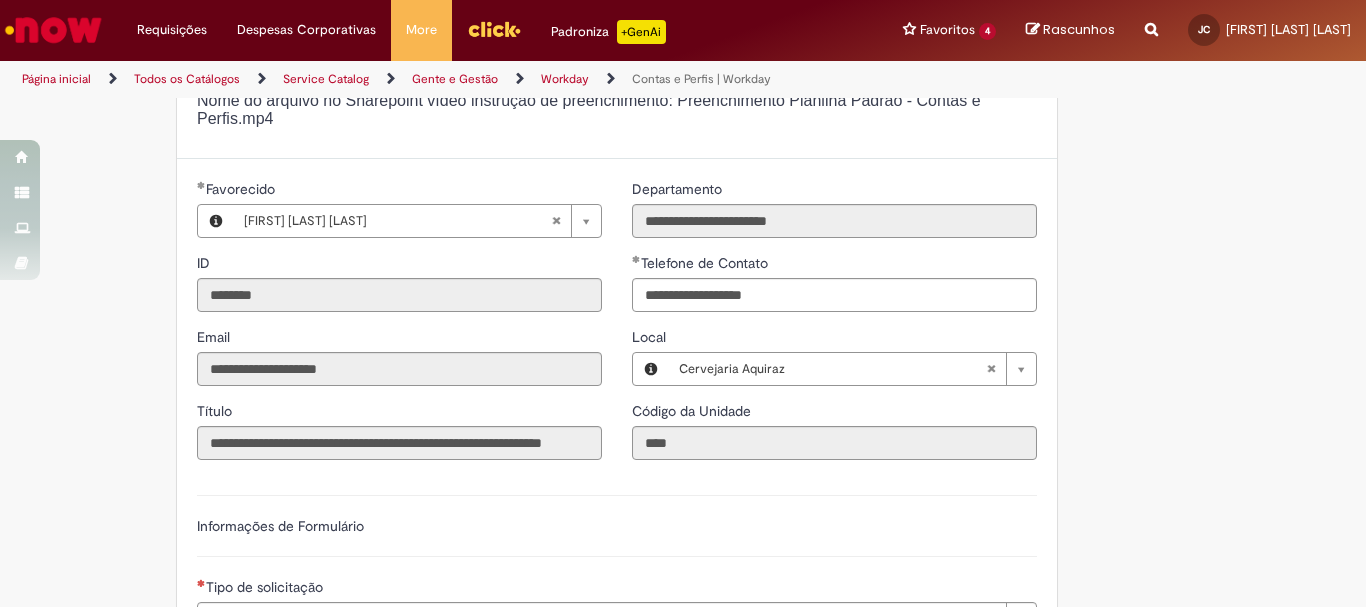 scroll, scrollTop: 1000, scrollLeft: 0, axis: vertical 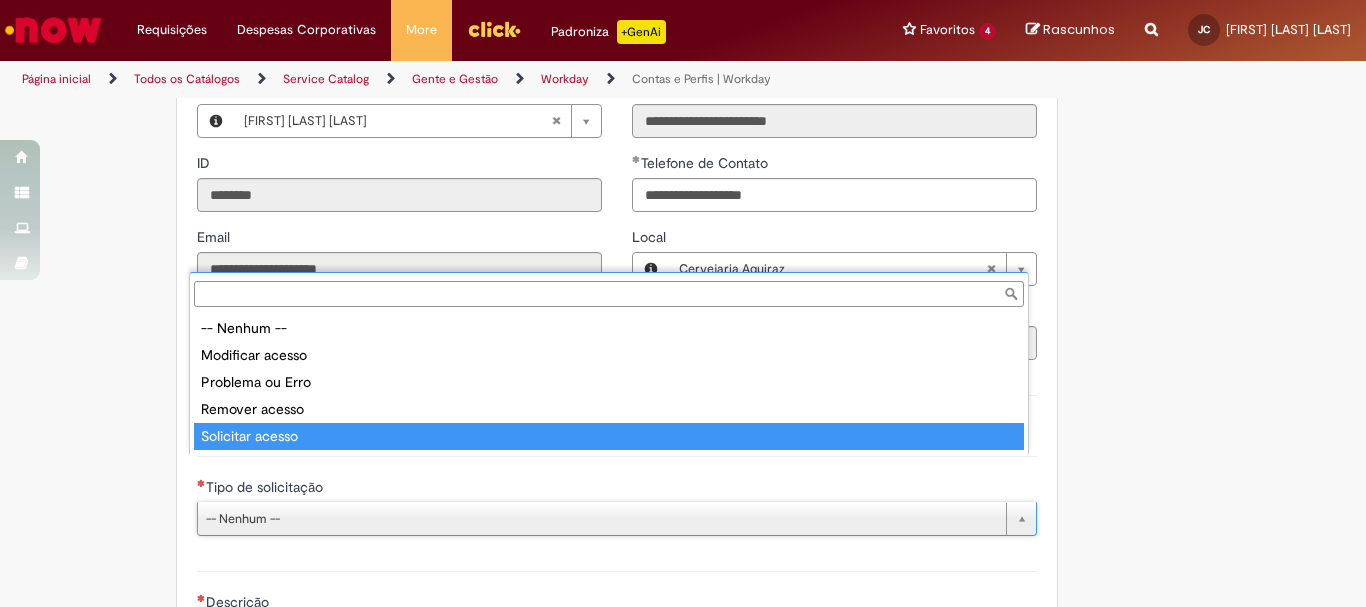 type on "**********" 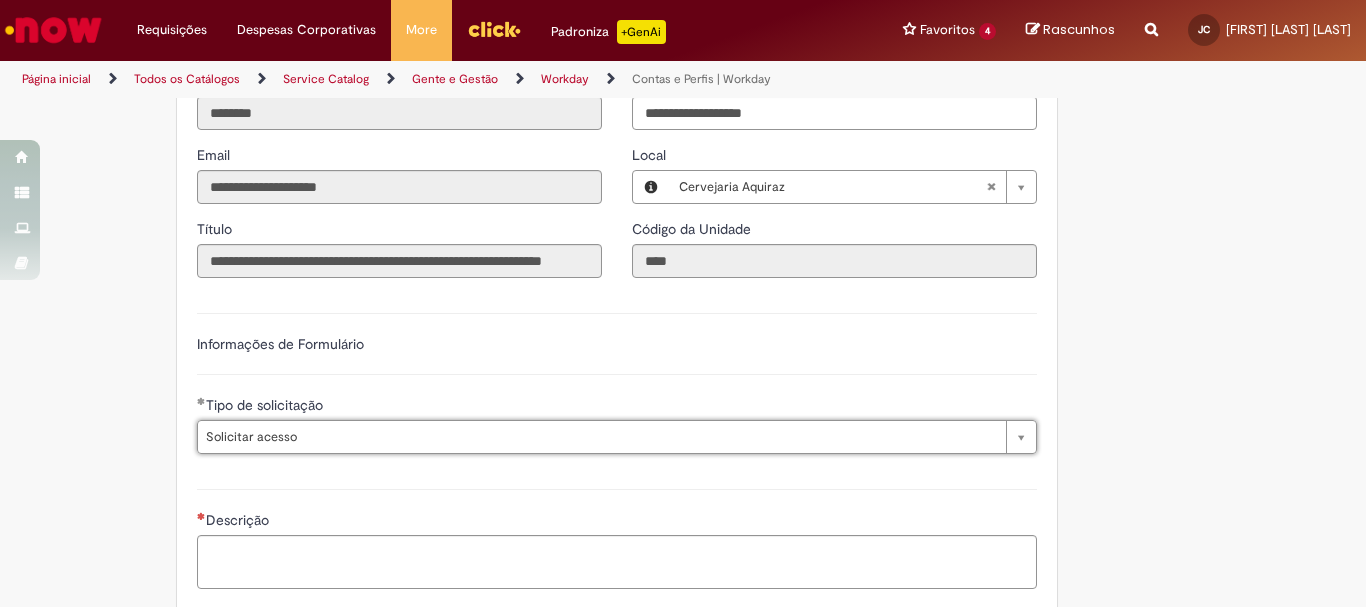 scroll, scrollTop: 1182, scrollLeft: 0, axis: vertical 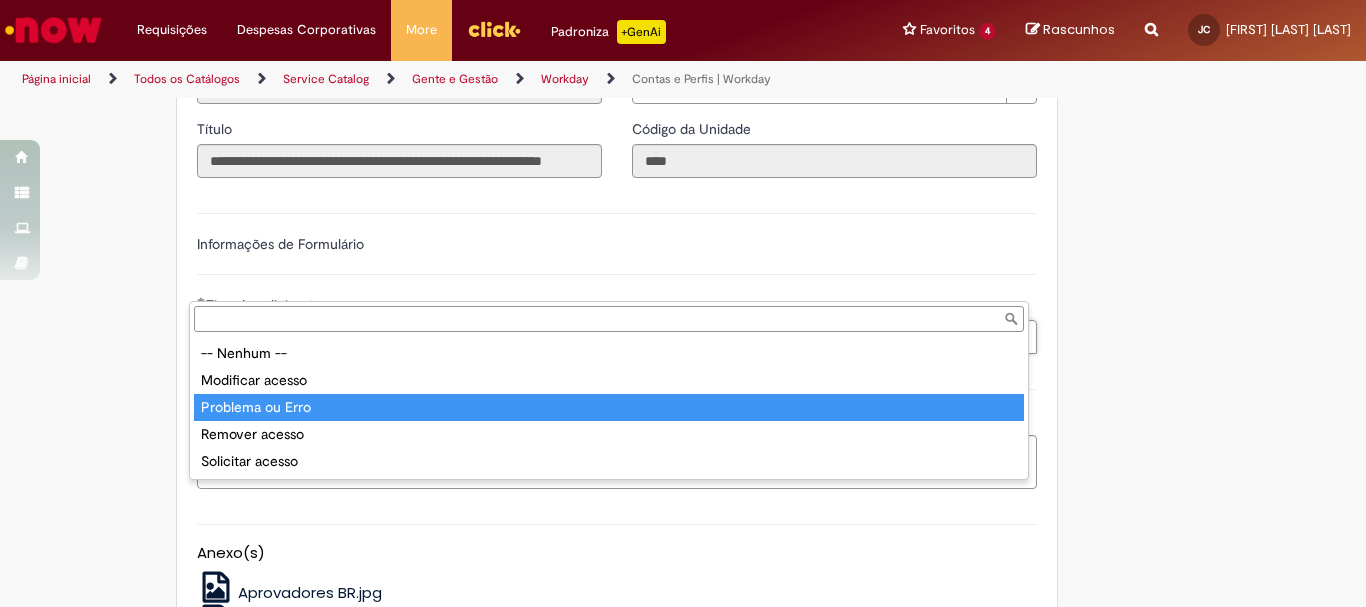 type on "**********" 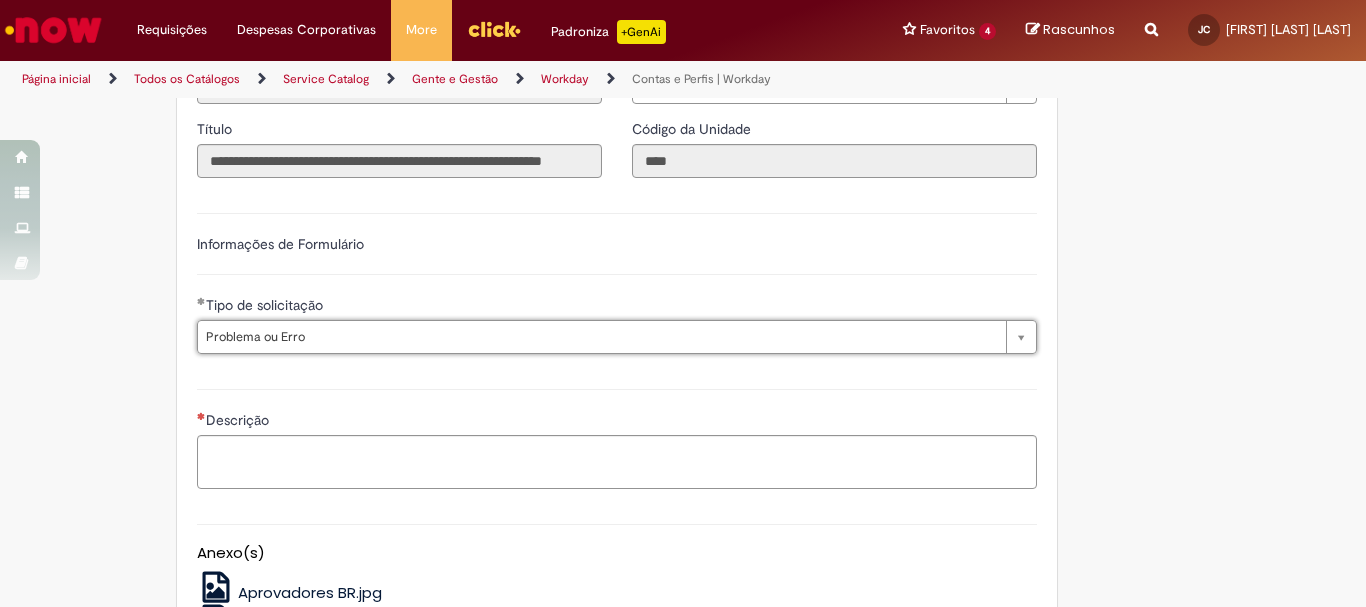 scroll, scrollTop: 0, scrollLeft: 97, axis: horizontal 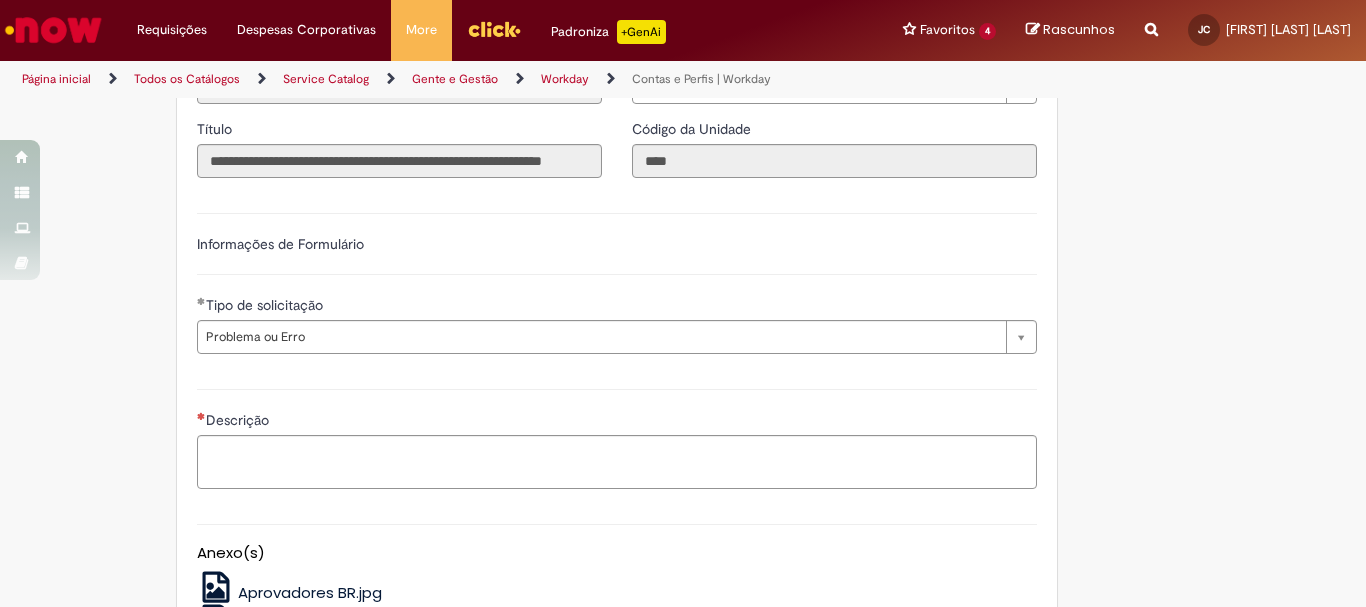 click on "Descrição" at bounding box center [617, 436] 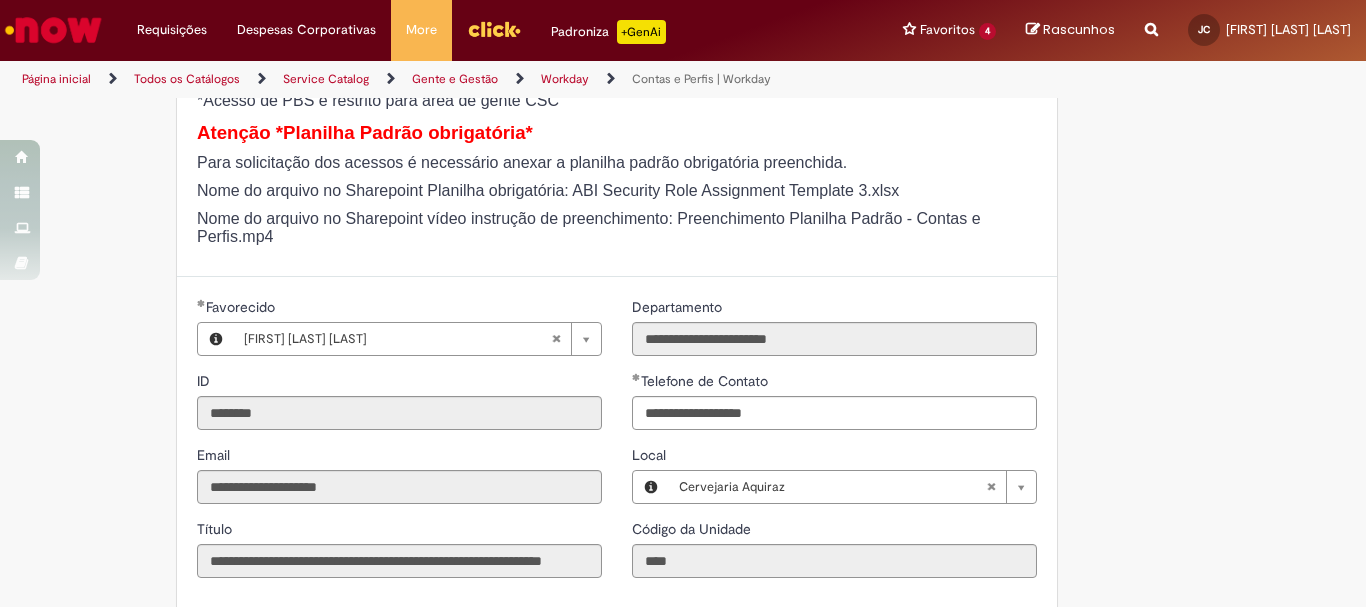 scroll, scrollTop: 682, scrollLeft: 0, axis: vertical 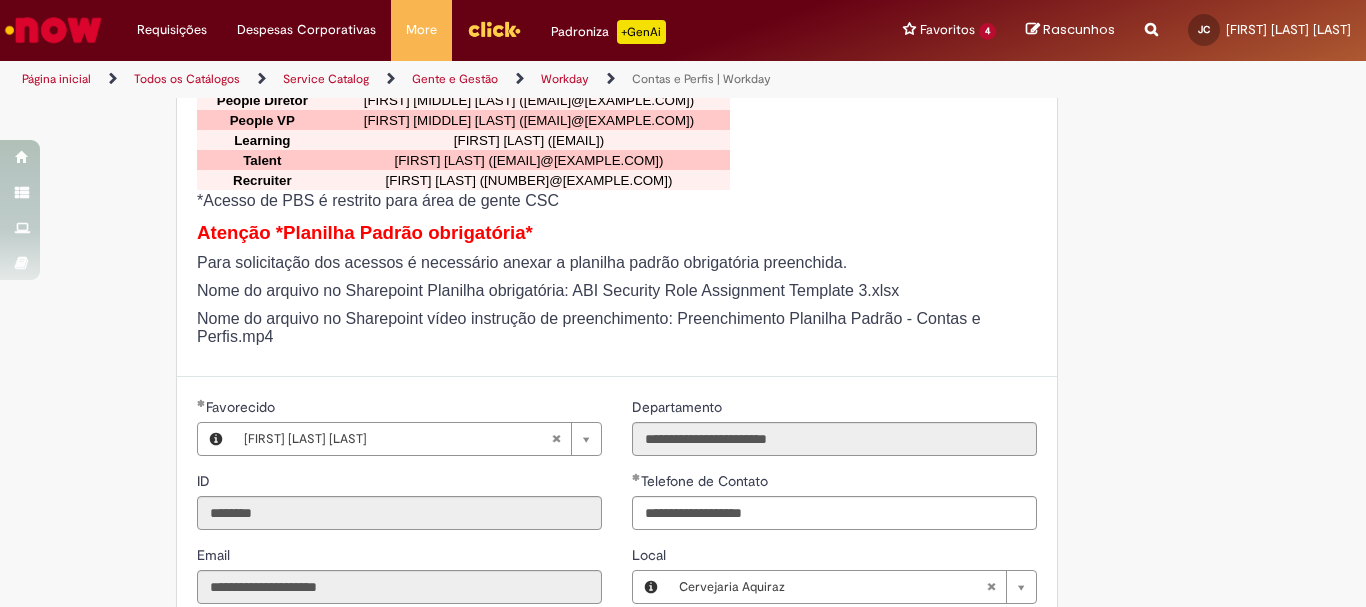 type 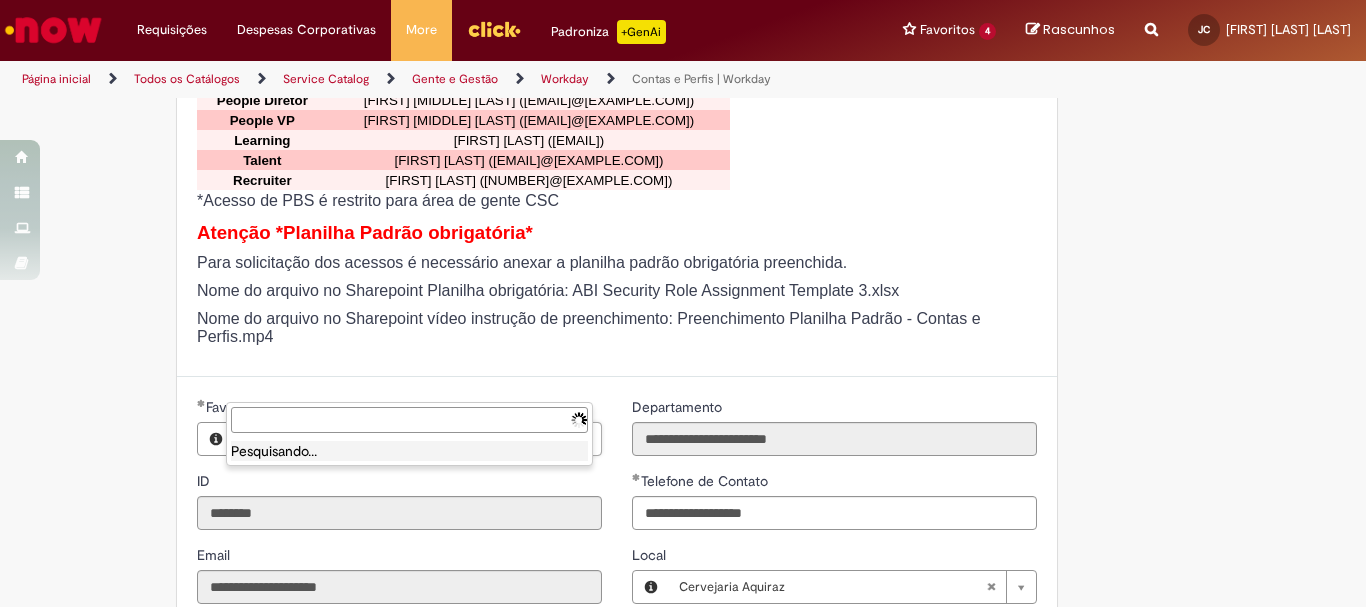click on "Pular para o conteúdo da página
Requisições
Exibir Todas as Solicitações
Requisições
Exibir Todas as Solicitações
Despesas Corporativas
Minhas Despesas
Solicitar Adiantamento de Viagem
Solicitar Reembolso
Despesas Corporativas
Minhas Despesas
Solicitar Adiantamento de Viagem
Solicitar Reembolso
More
Minhas Pastas
Gestão de acessos
Solicitar Compra
Colabora
More
Minhas Pastas
Gestão de acessos
Solicitar Compra
Colabora
Padroniza  +GenAi
Favoritos   4" at bounding box center (683, 303) 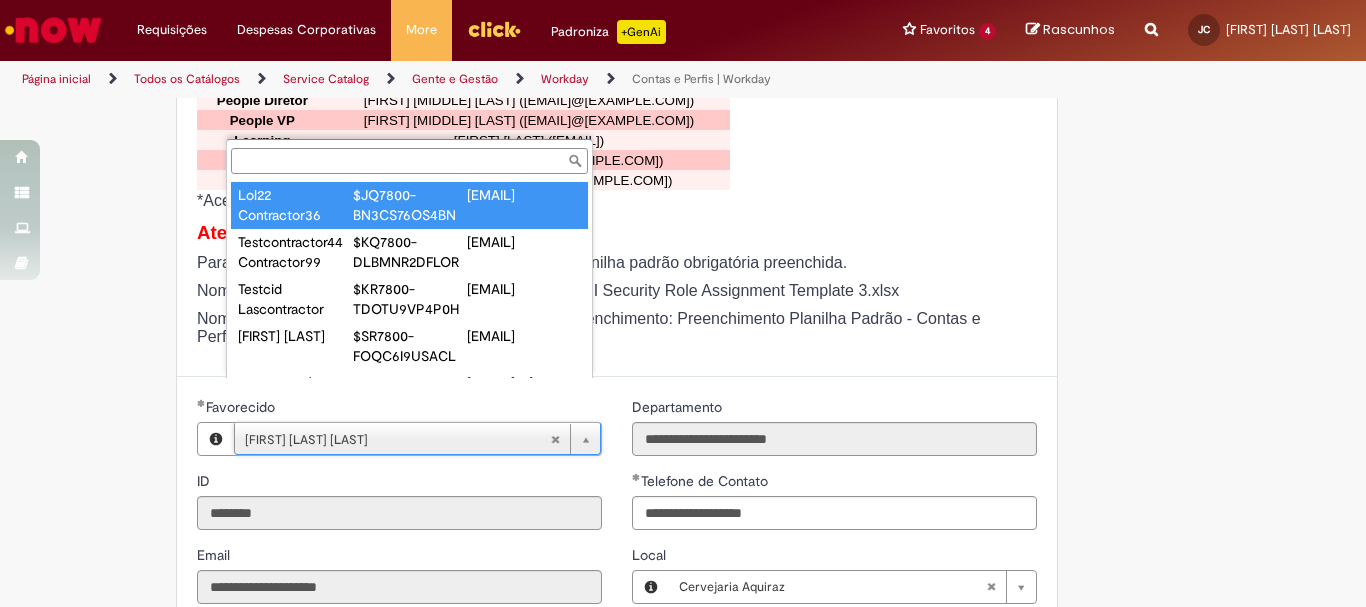 type on "**********" 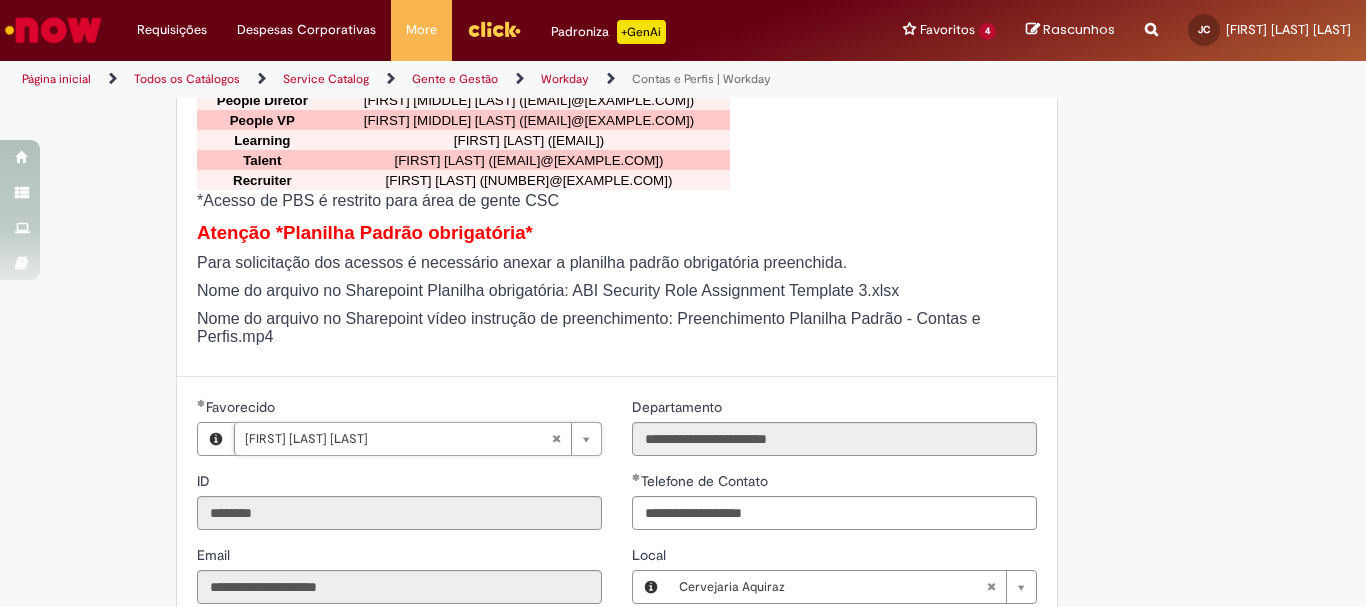 scroll, scrollTop: 0, scrollLeft: 153, axis: horizontal 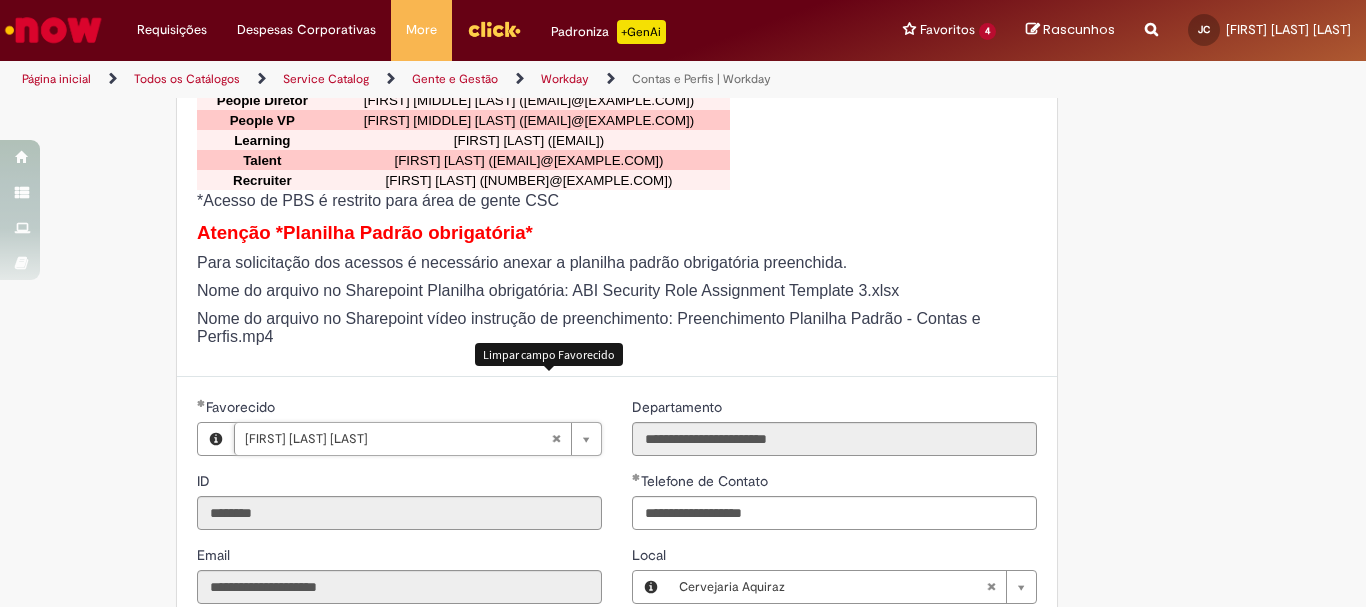 click at bounding box center [556, 439] 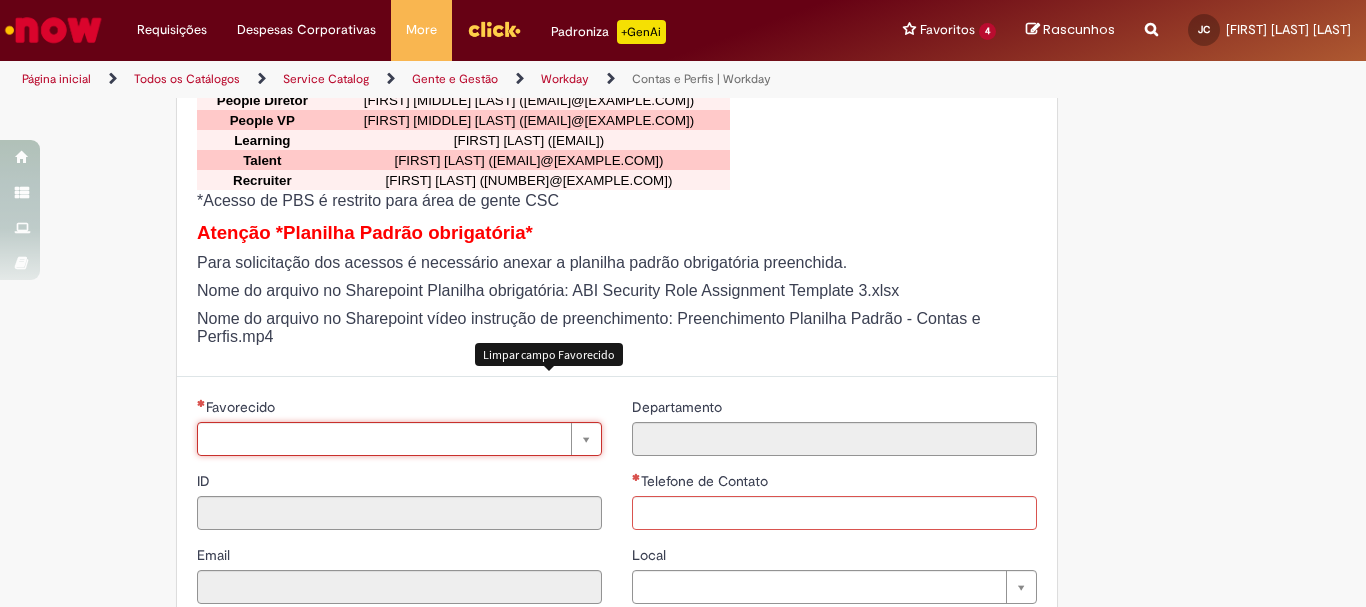 type 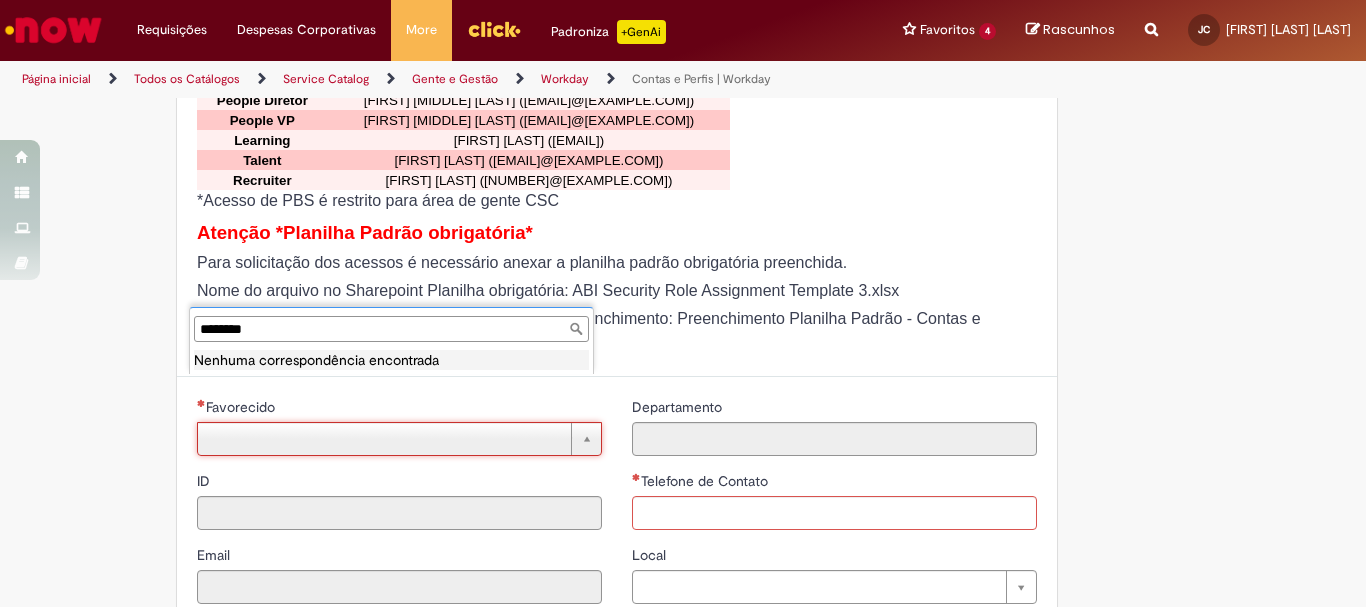 click on "********" at bounding box center [391, 329] 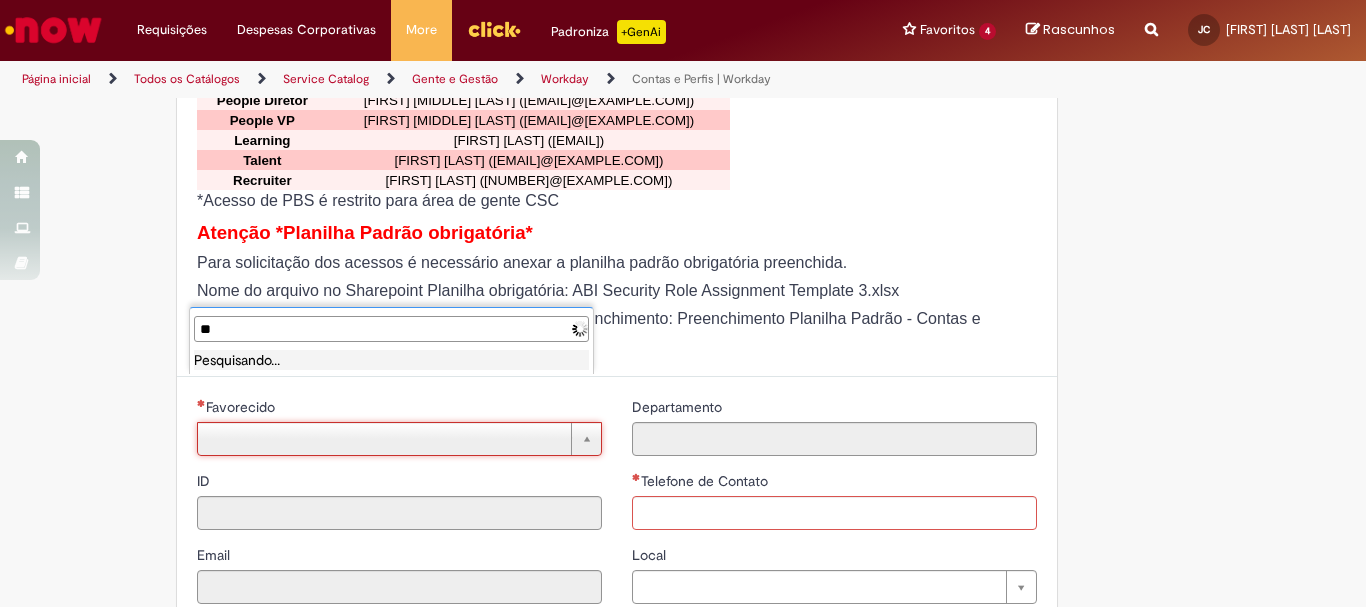 type on "*" 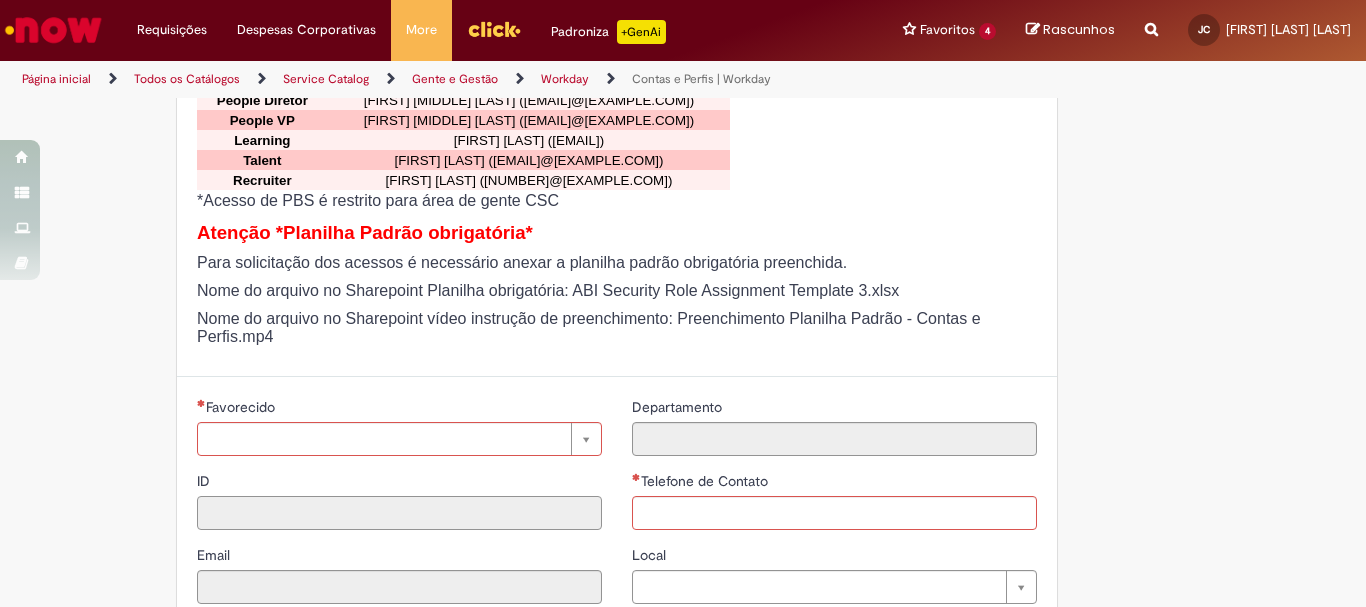 click on "ID" at bounding box center [399, 513] 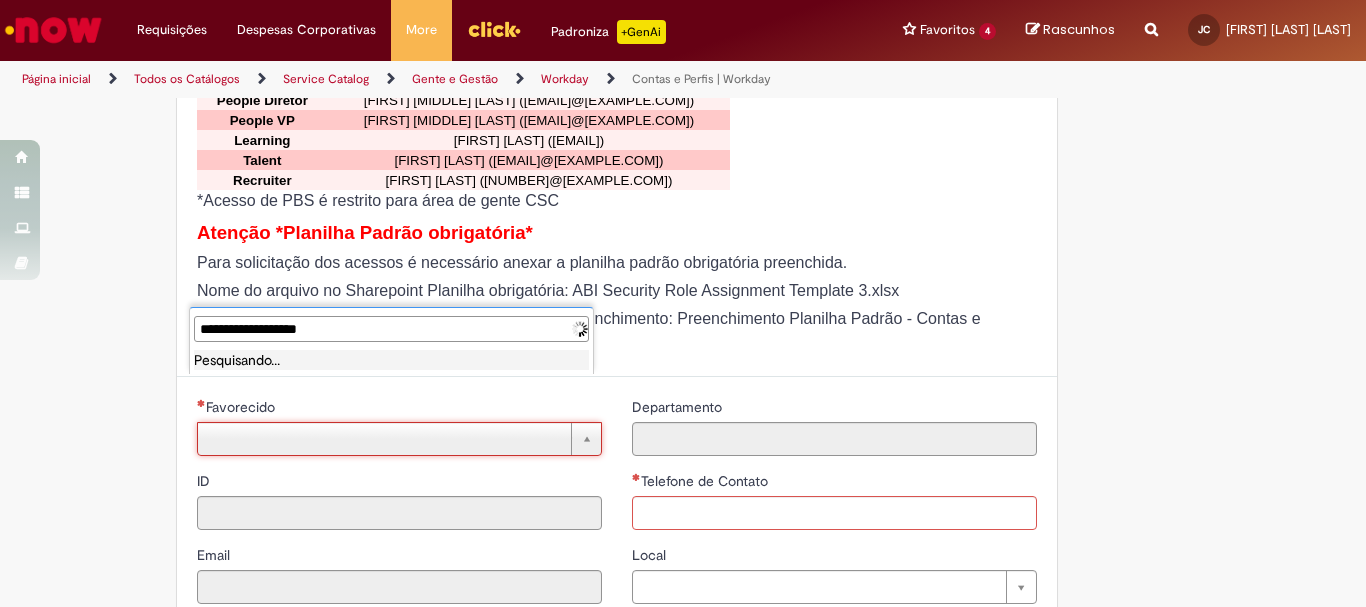 type on "**********" 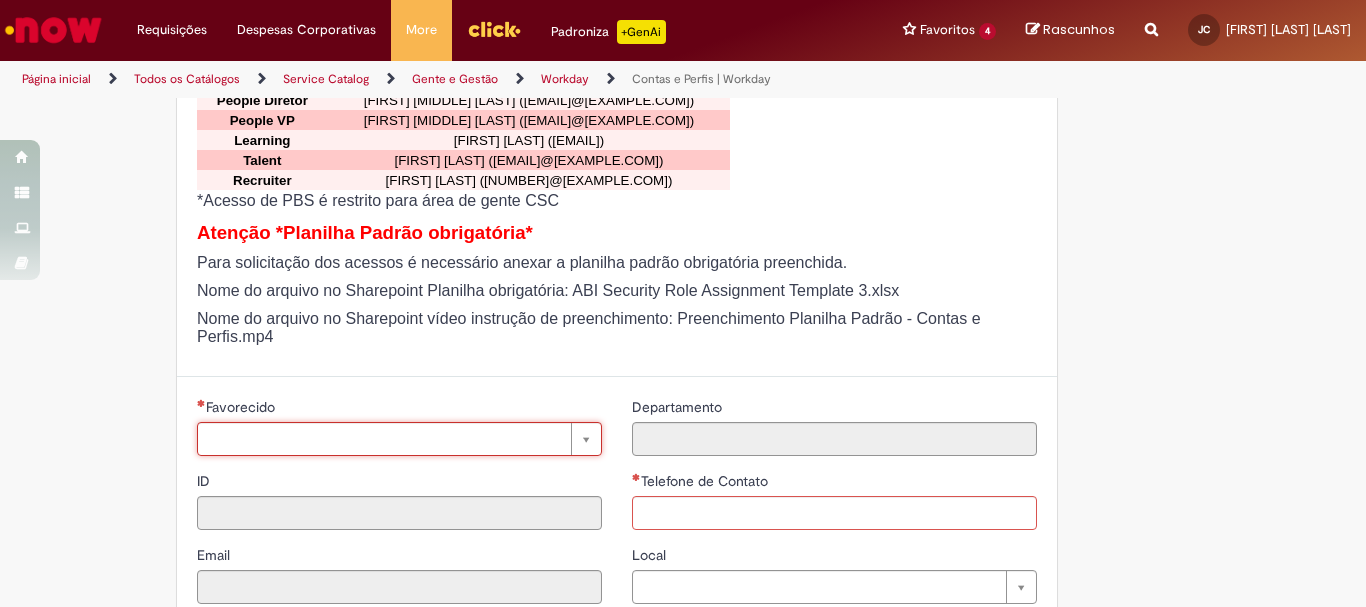 scroll, scrollTop: 782, scrollLeft: 0, axis: vertical 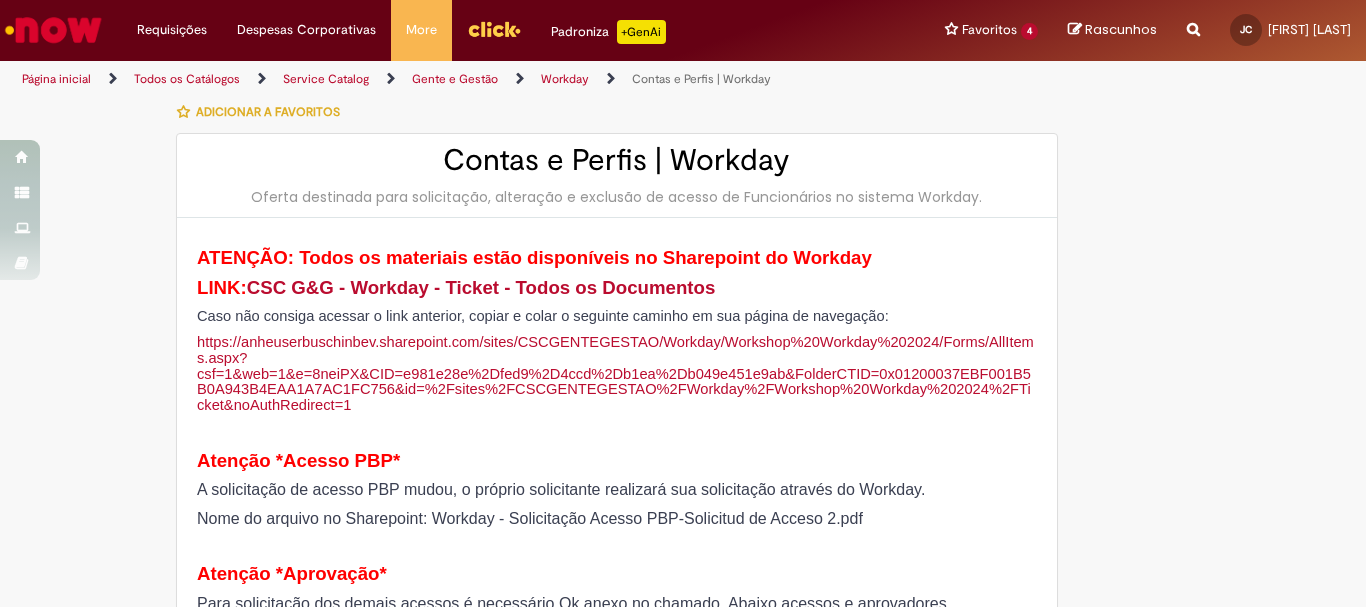 click on "Workday" at bounding box center (565, 79) 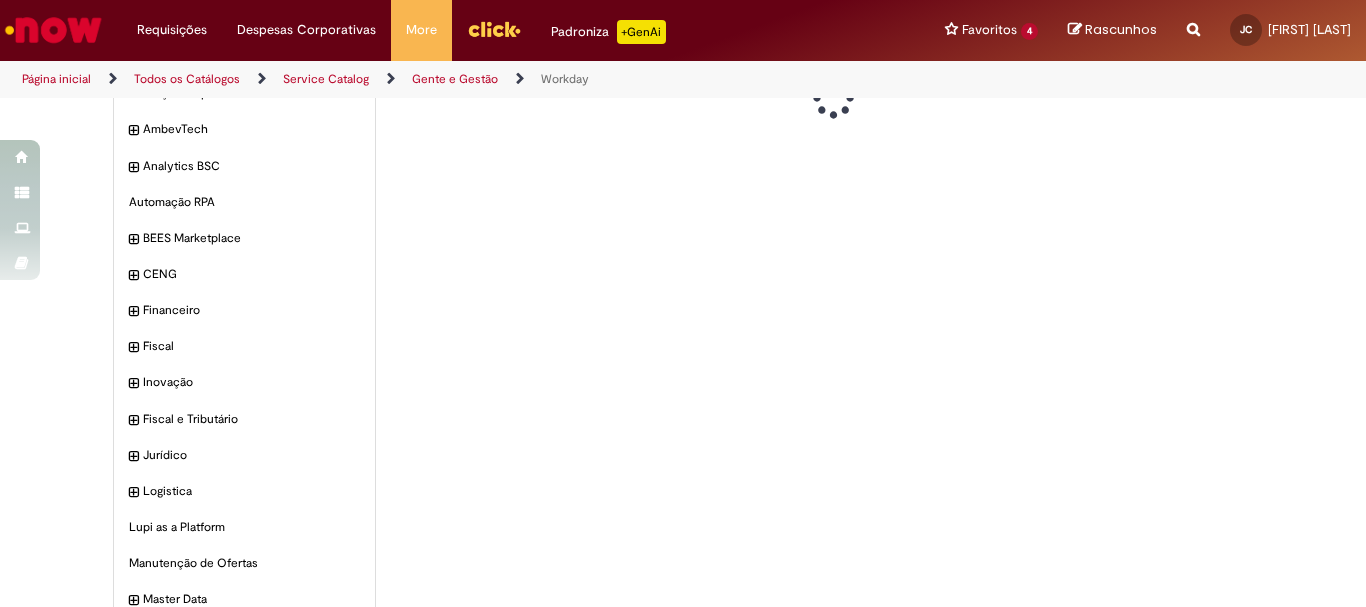 scroll, scrollTop: 0, scrollLeft: 0, axis: both 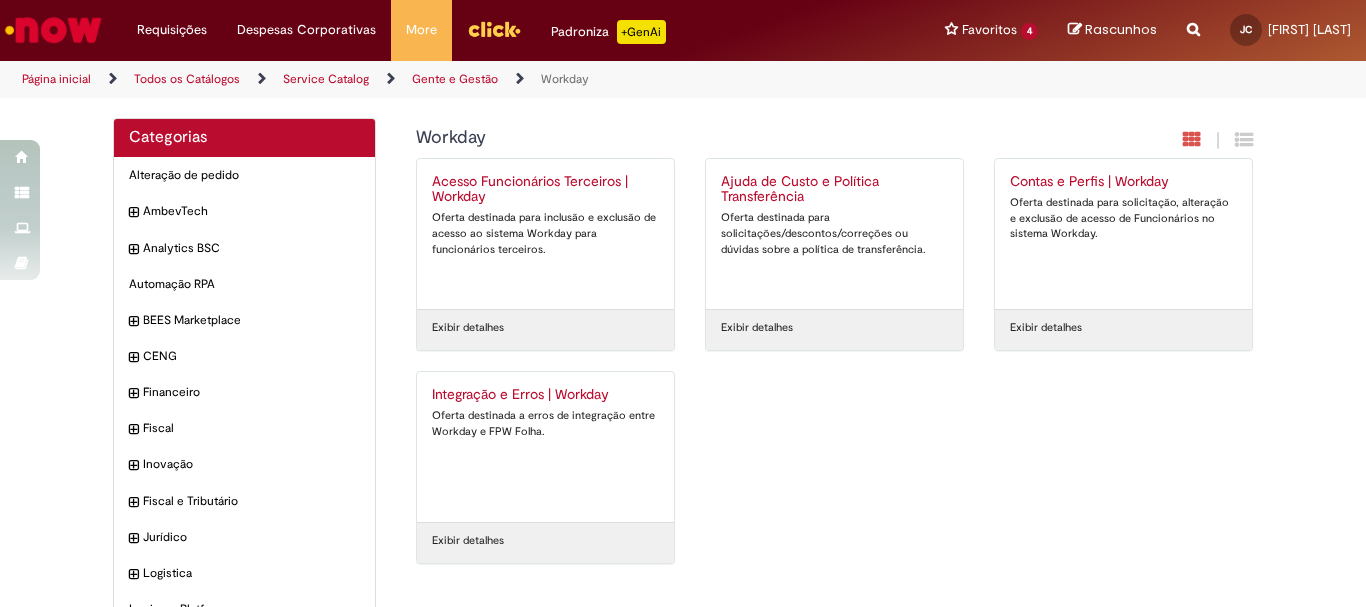 click on "Integração e Erros | Workday" at bounding box center [545, 395] 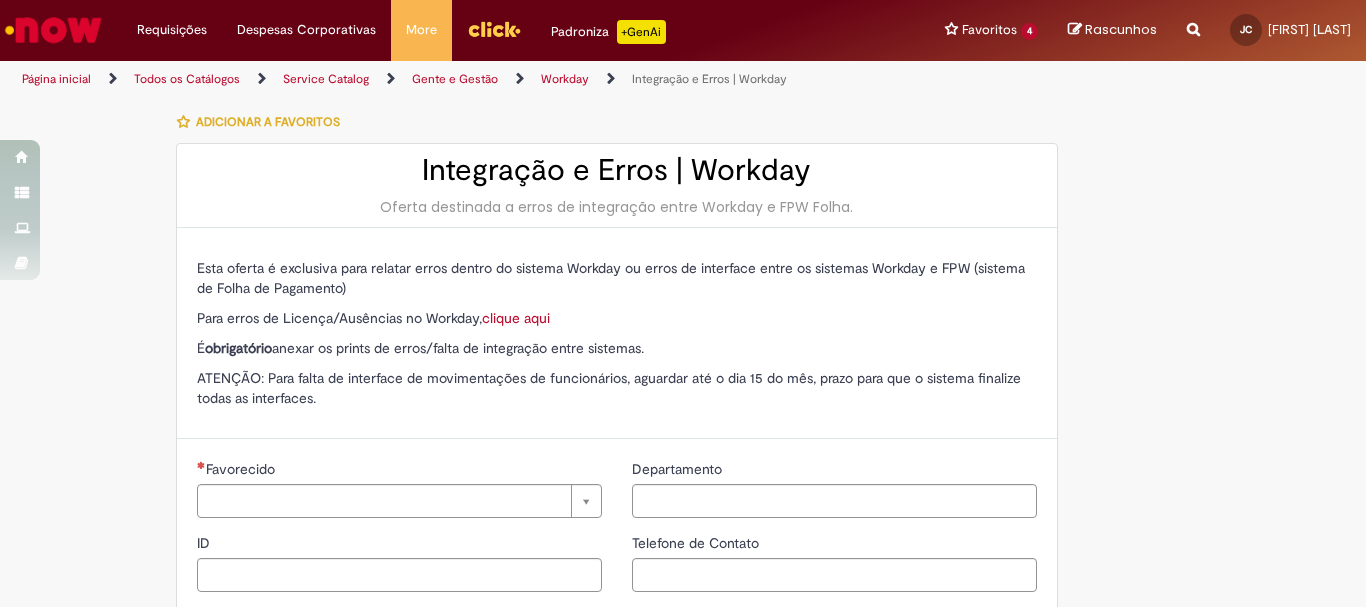 type on "********" 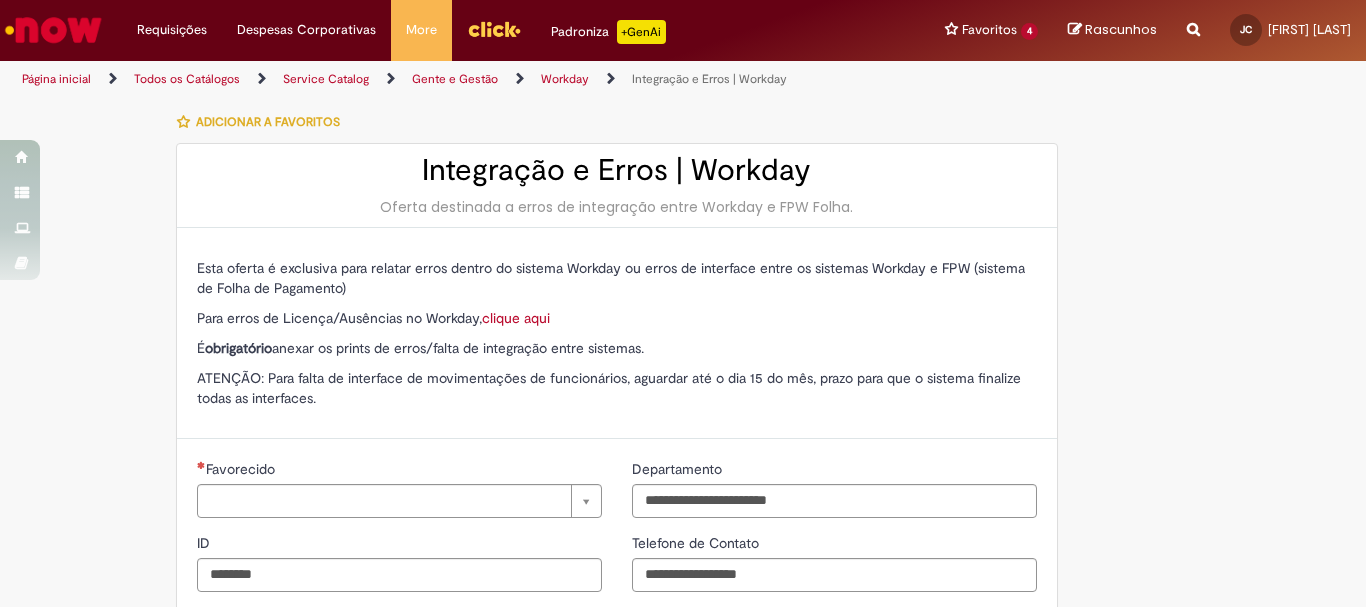 type on "**********" 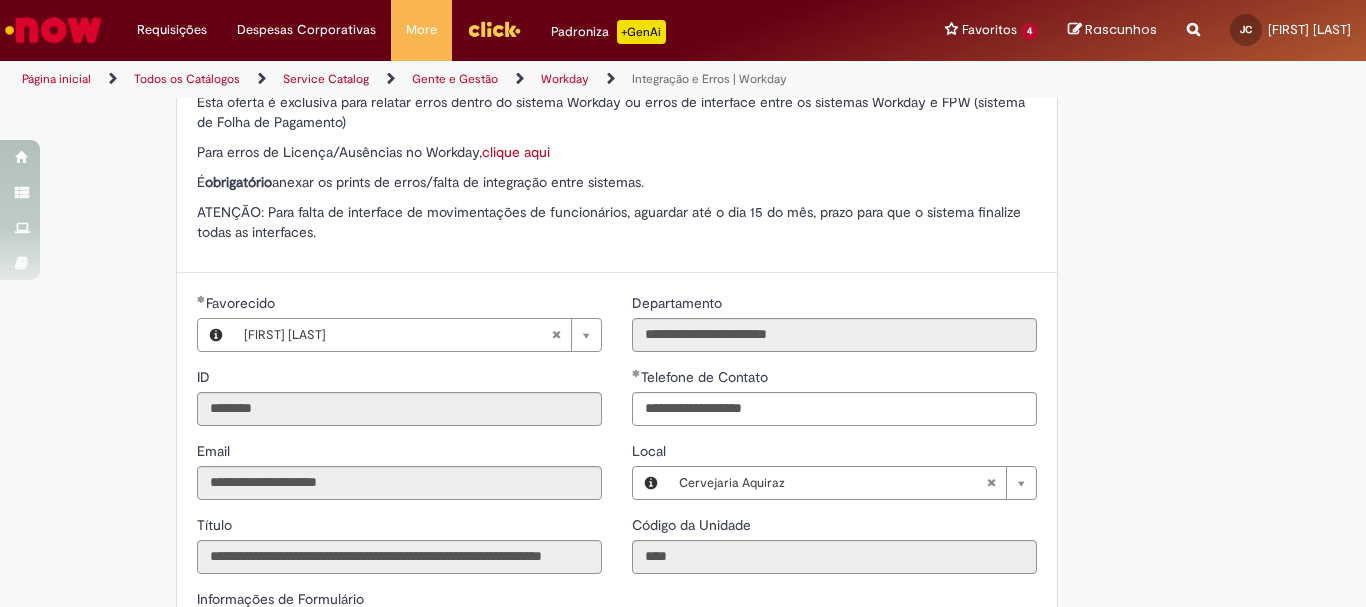 scroll, scrollTop: 0, scrollLeft: 0, axis: both 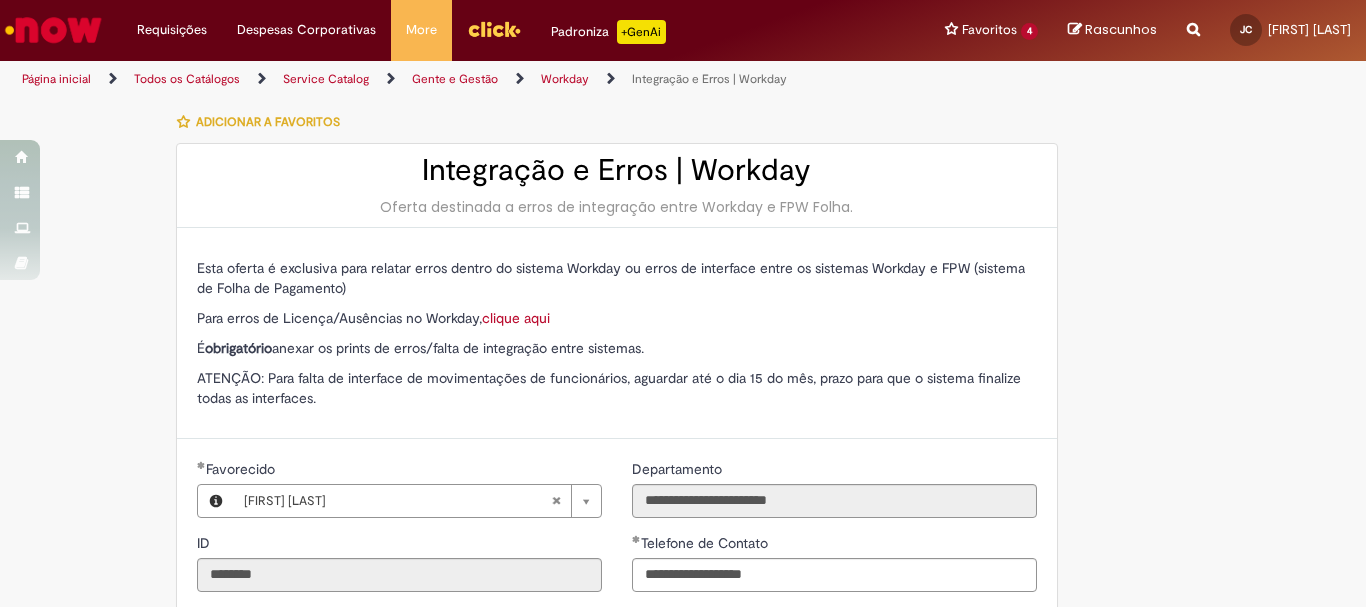 type 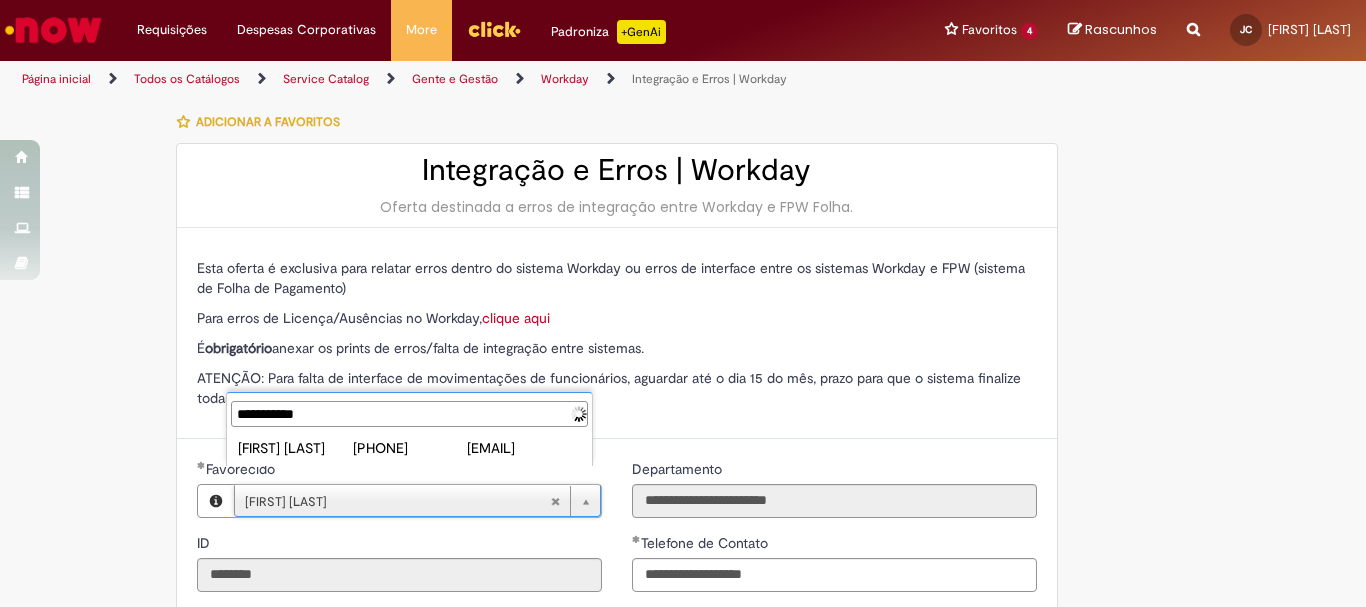type on "**********" 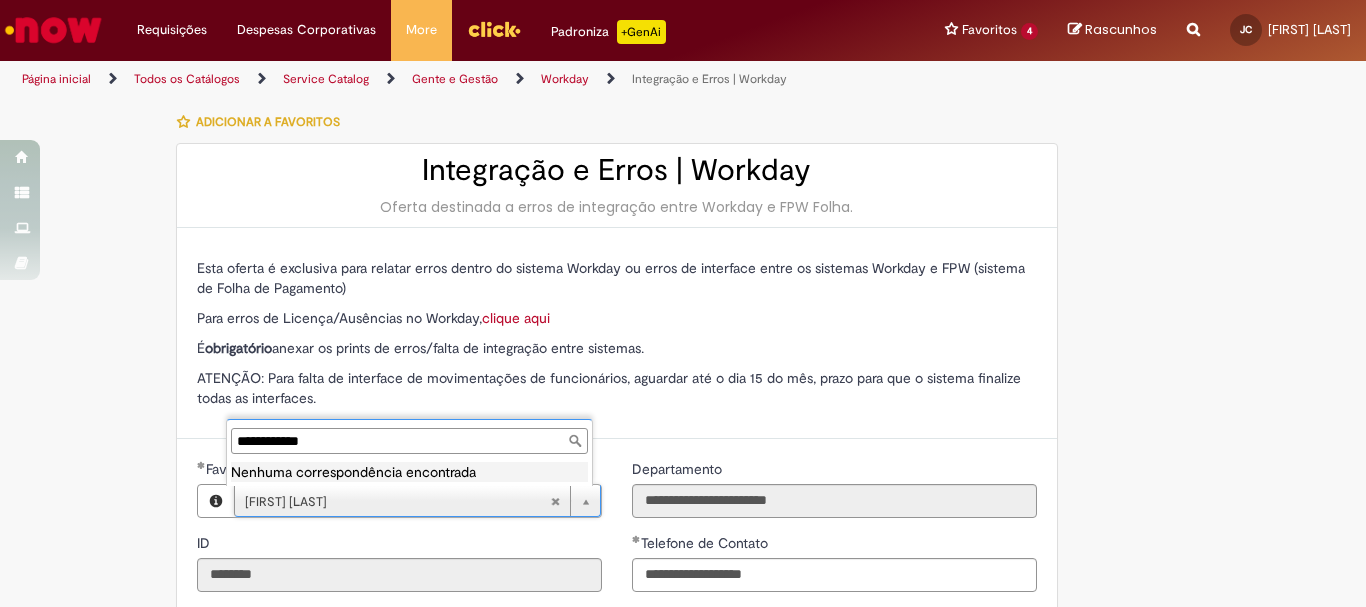 type on "**********" 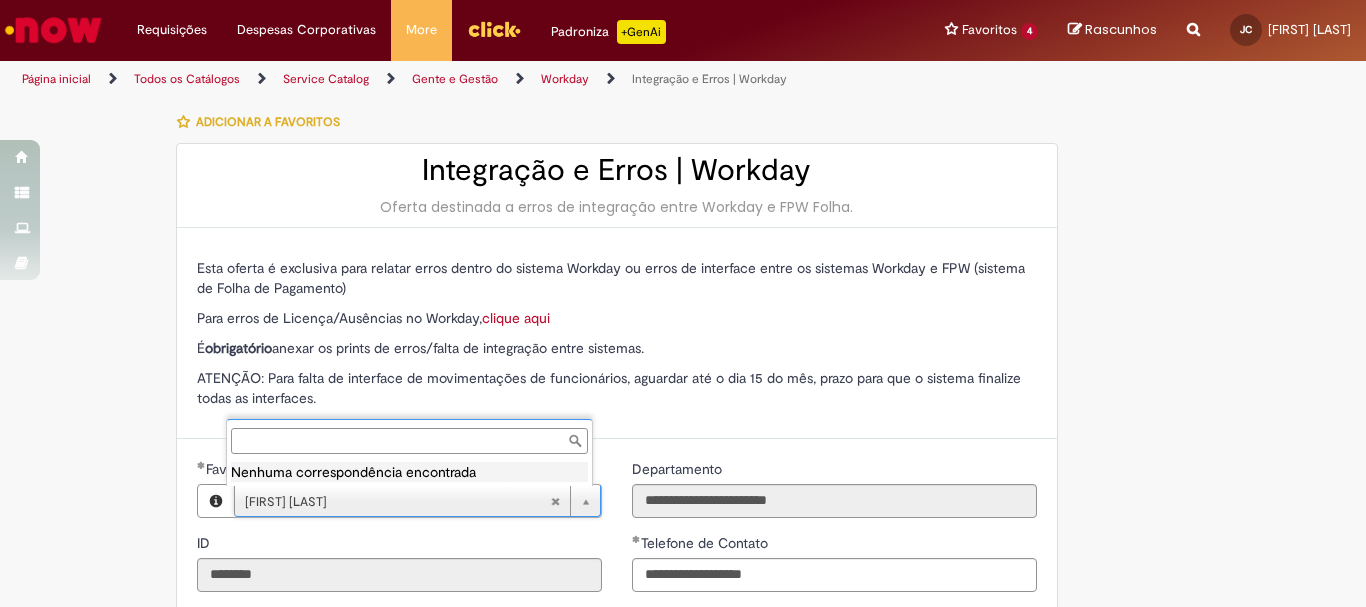 scroll, scrollTop: 0, scrollLeft: 153, axis: horizontal 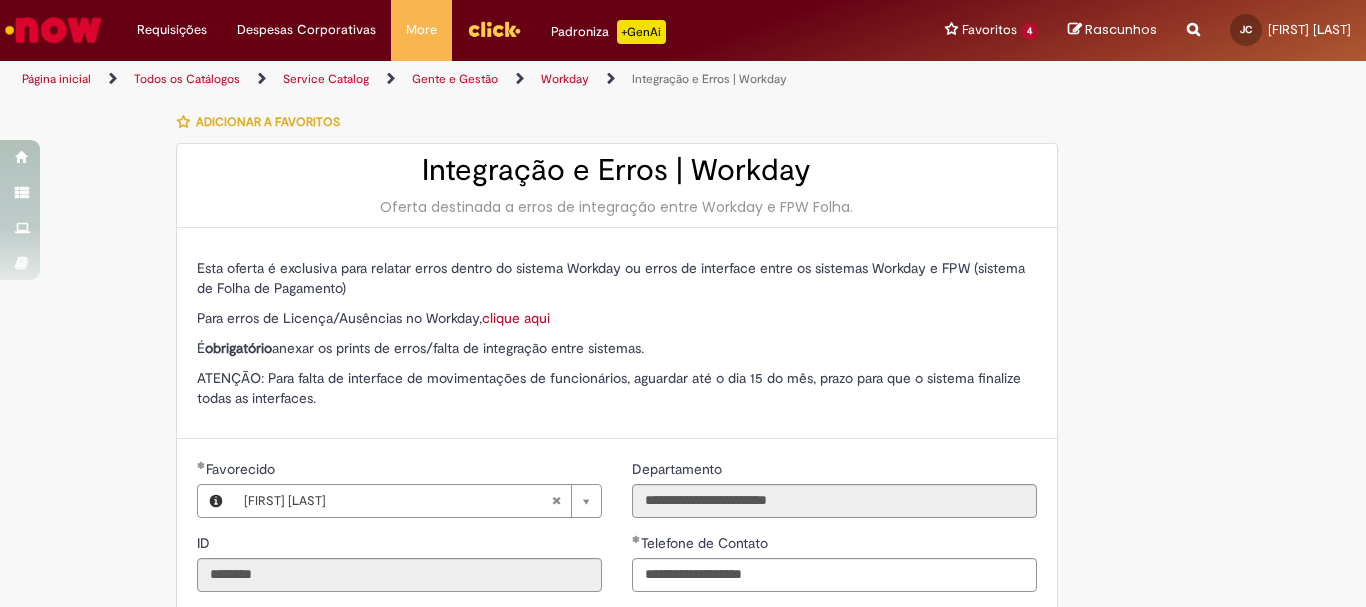 click on "clique aqui" at bounding box center (516, 318) 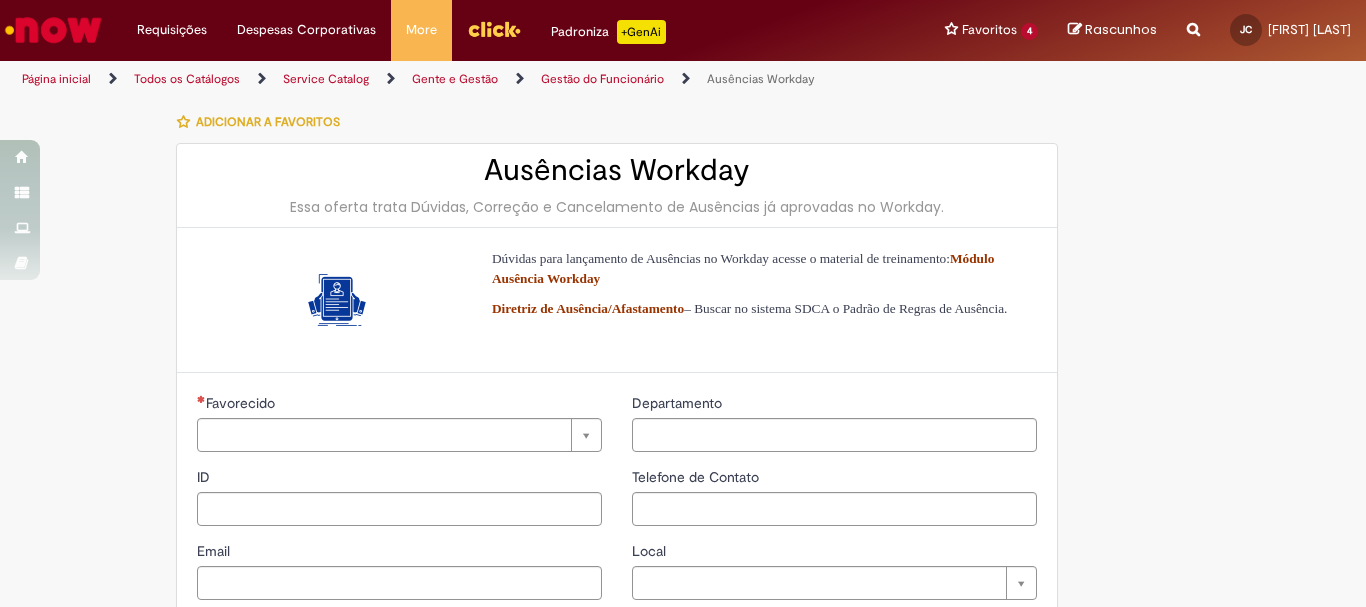 type on "********" 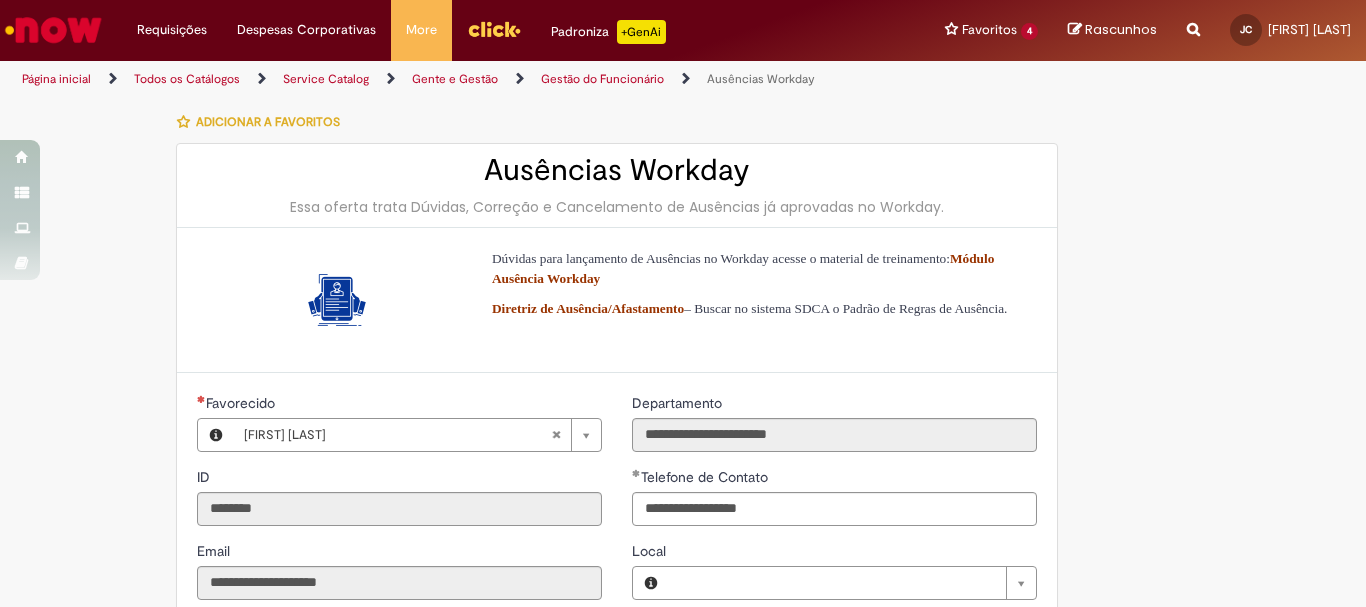 type on "**********" 